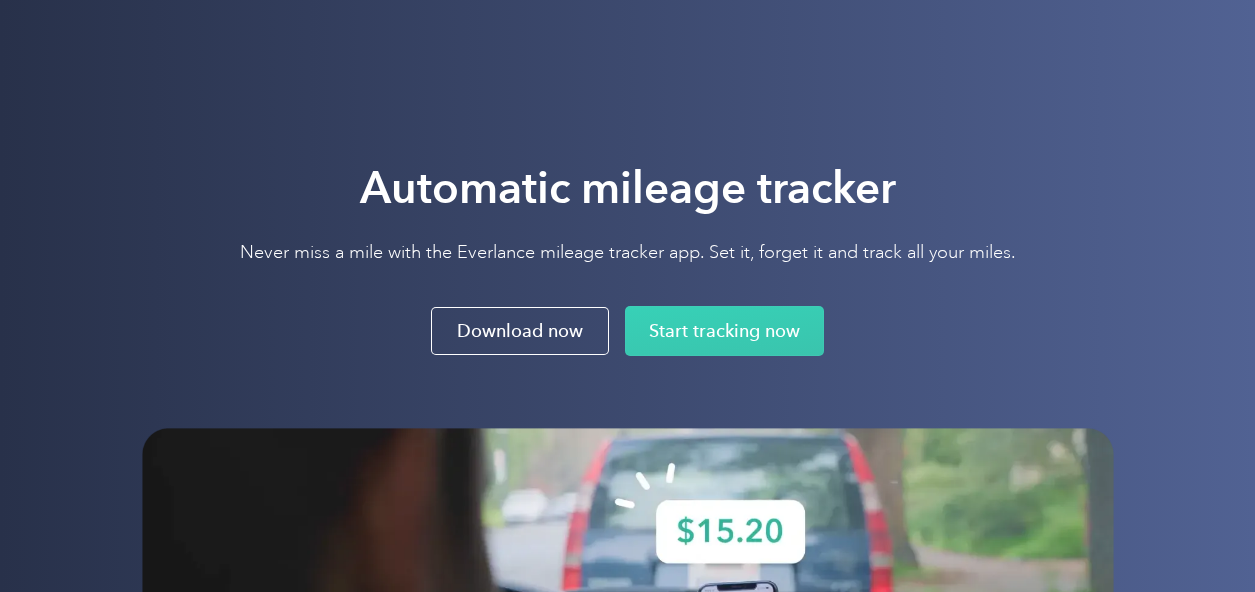 scroll, scrollTop: 0, scrollLeft: 0, axis: both 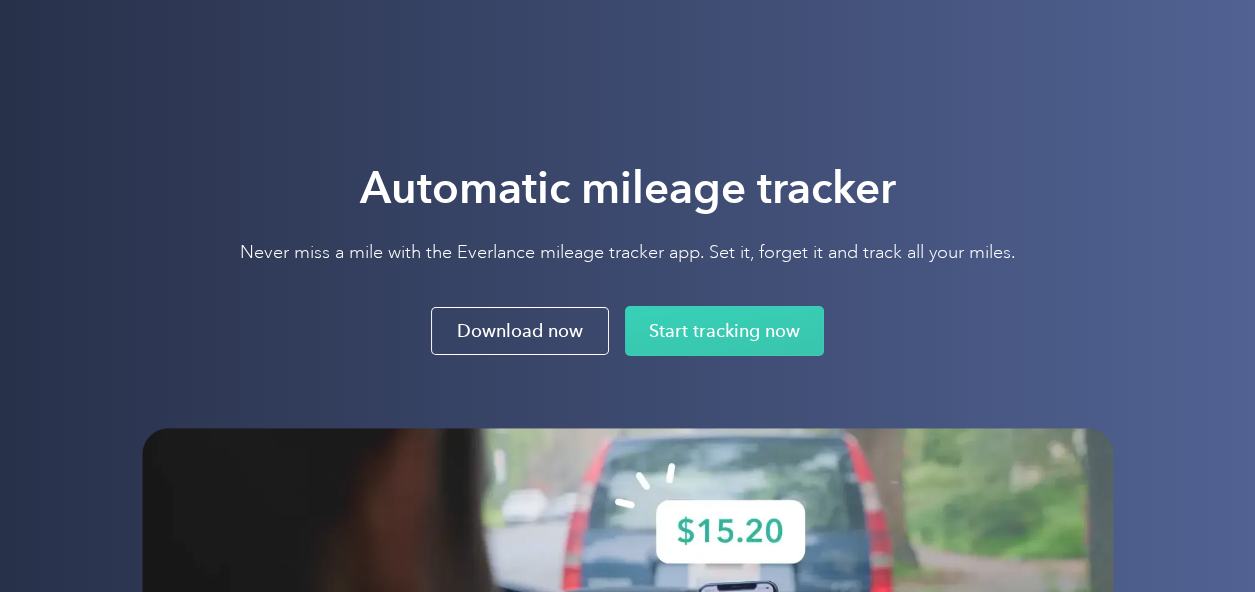 click on "Solutions For companies Easy vehicle reimbursements For self-employed Maximize tax deductions For partners Reward your contractors For Companies For Self-Employed For Partners Products Mileage tracking Automatic mileage logs FAVR program Fixed & Variable Rate reimbursement design & management Driver checkup License, insurance and MVR verification Expense tracking Automatic transaction logs CPM program Cents Per Mile reimbursement management Everlance Payments Hands-free mileage payments Deduction finder Tax deduction review Accountable plan Monthly allowance management HR Integrations Automate population management Pricing Resources About us Learn about Motus Resource hub Business mileage hub IRS mileage rate Help center Tax calculator Jobs Contact us Login Sign up for free" at bounding box center (628, 36) 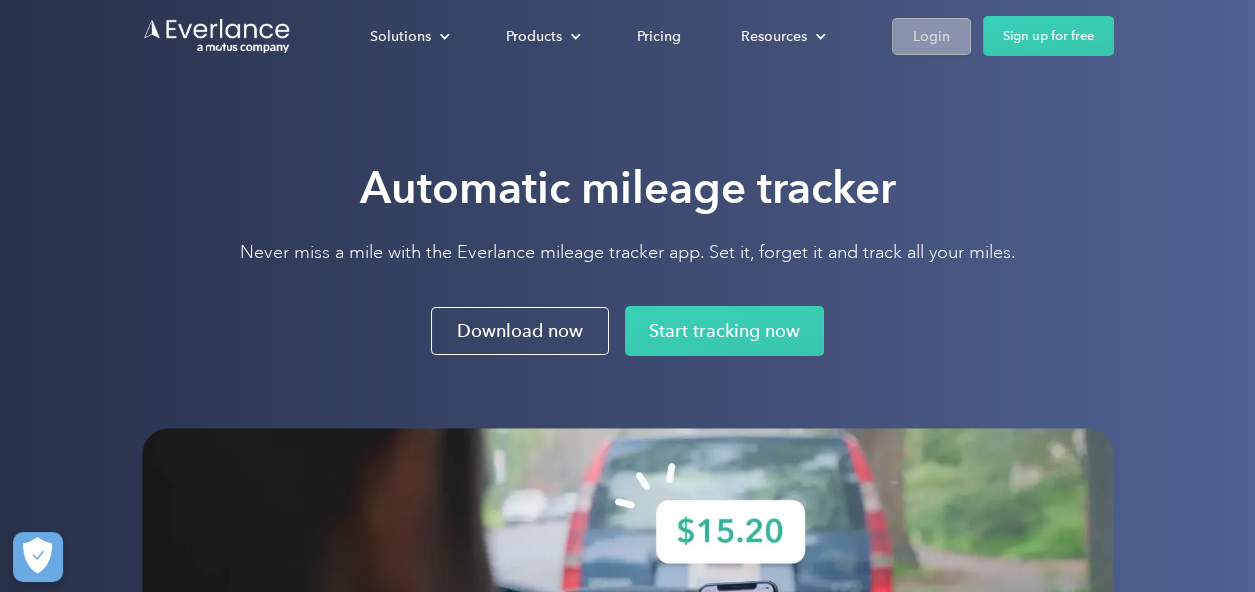 click on "Login" at bounding box center [931, 36] 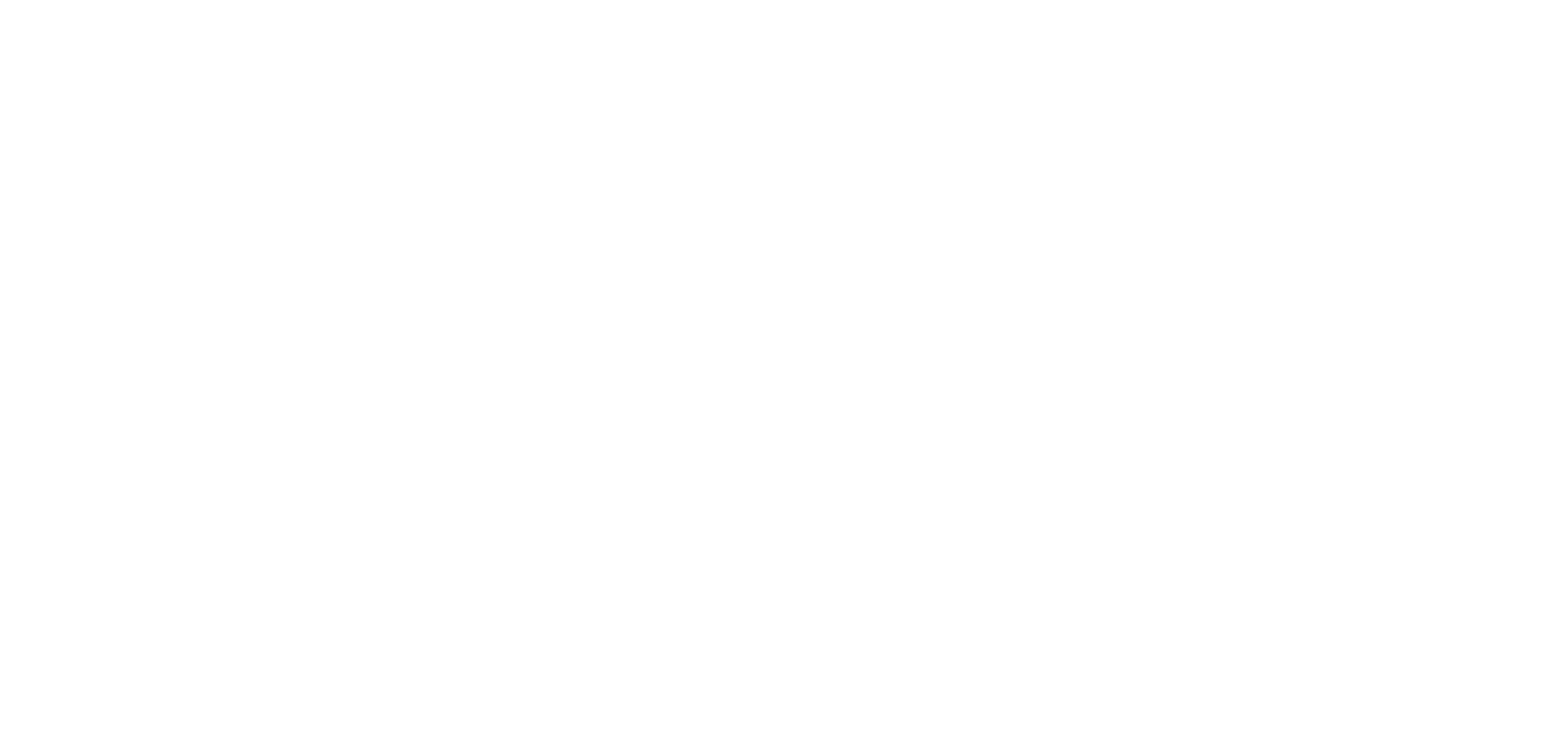 scroll, scrollTop: 0, scrollLeft: 0, axis: both 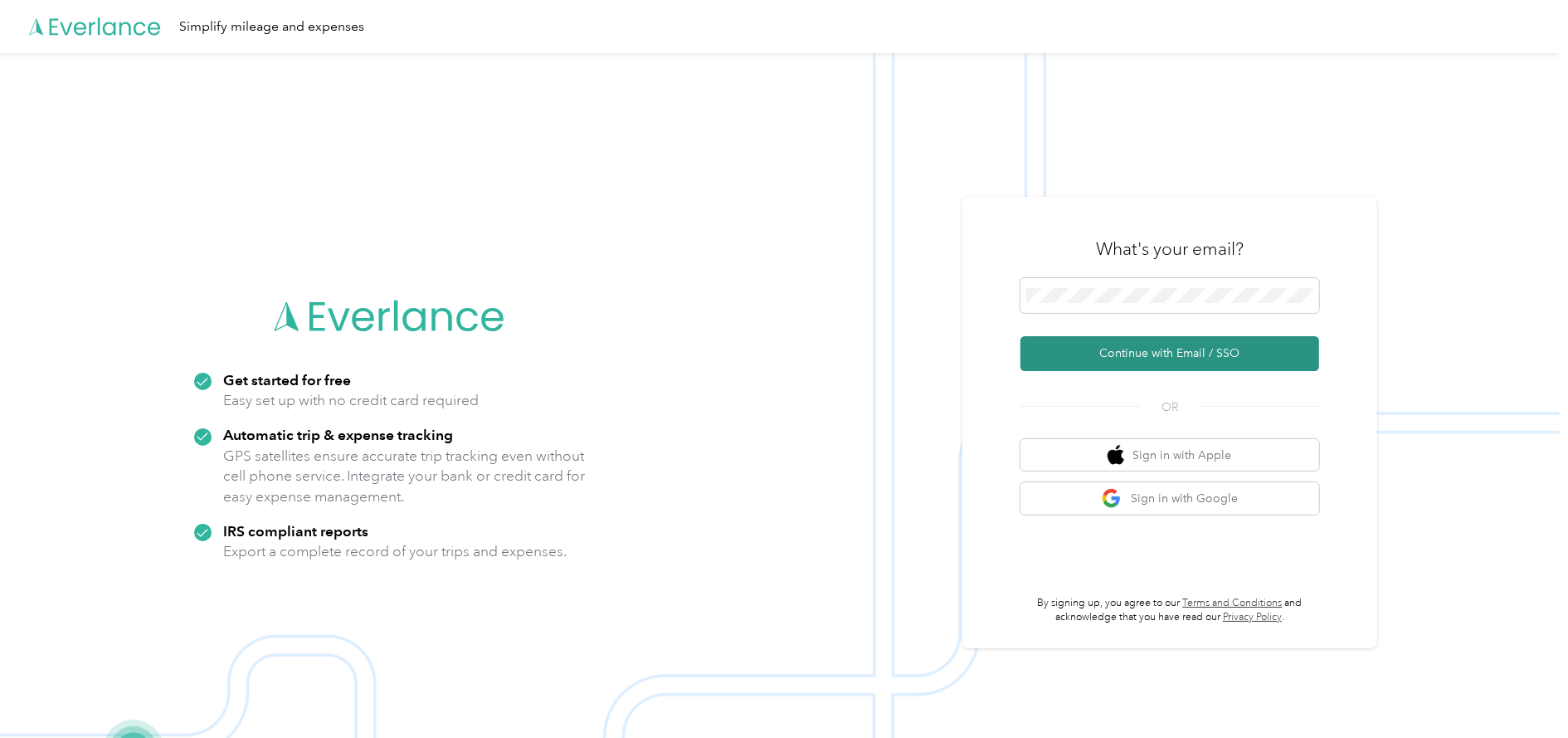 click on "Continue with Email / SSO" at bounding box center (1170, 354) 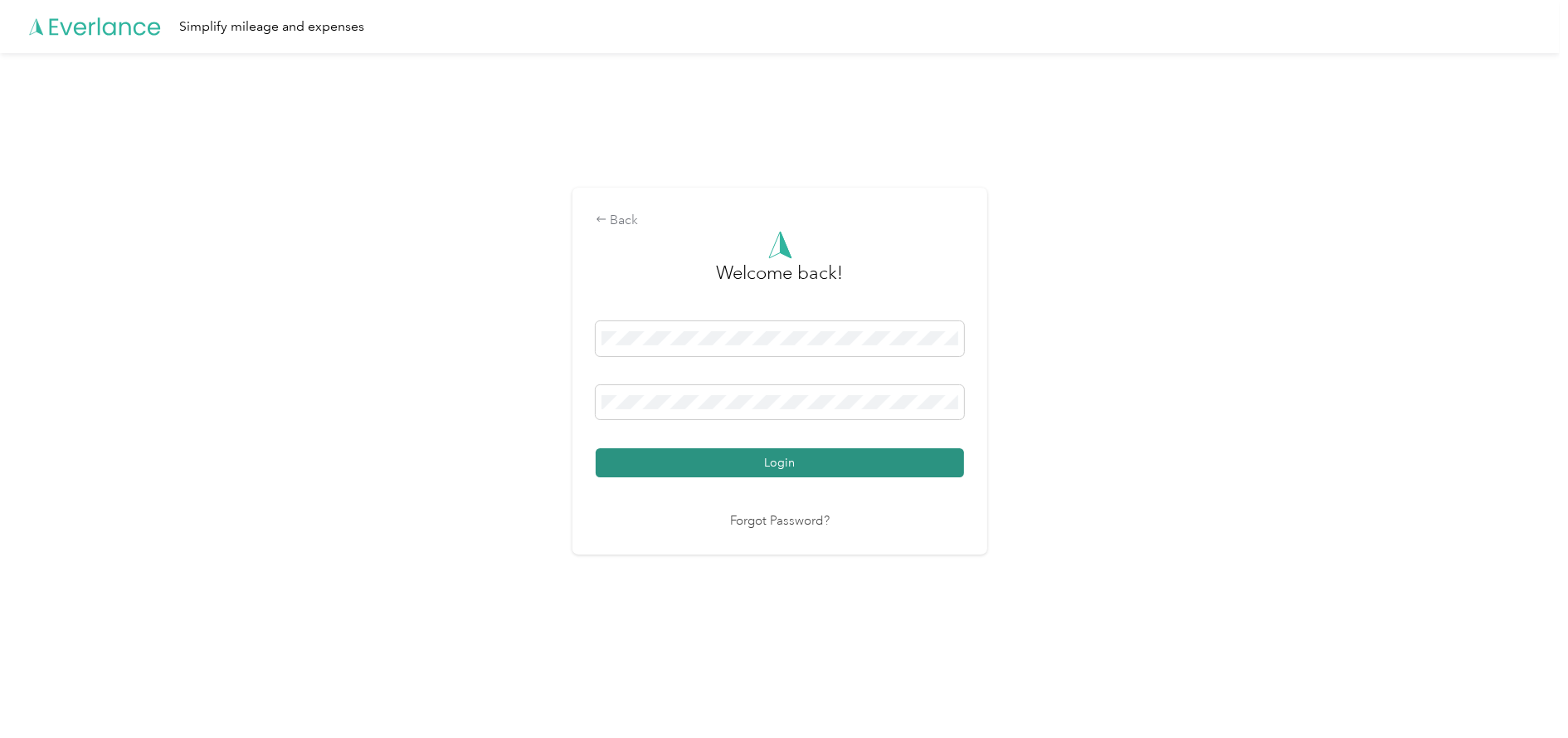 click on "Login" at bounding box center [780, 462] 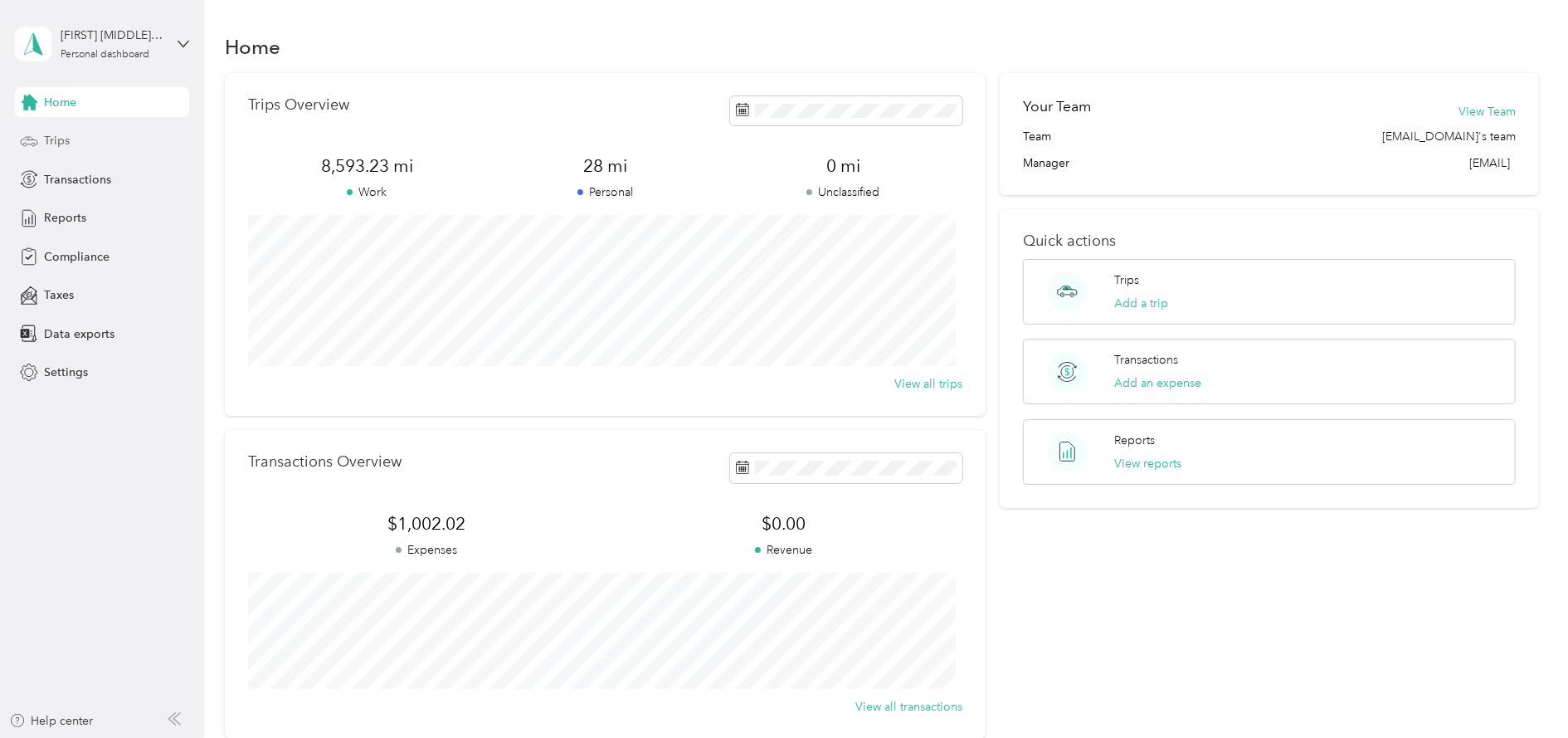 click on "Trips" at bounding box center [56, 140] 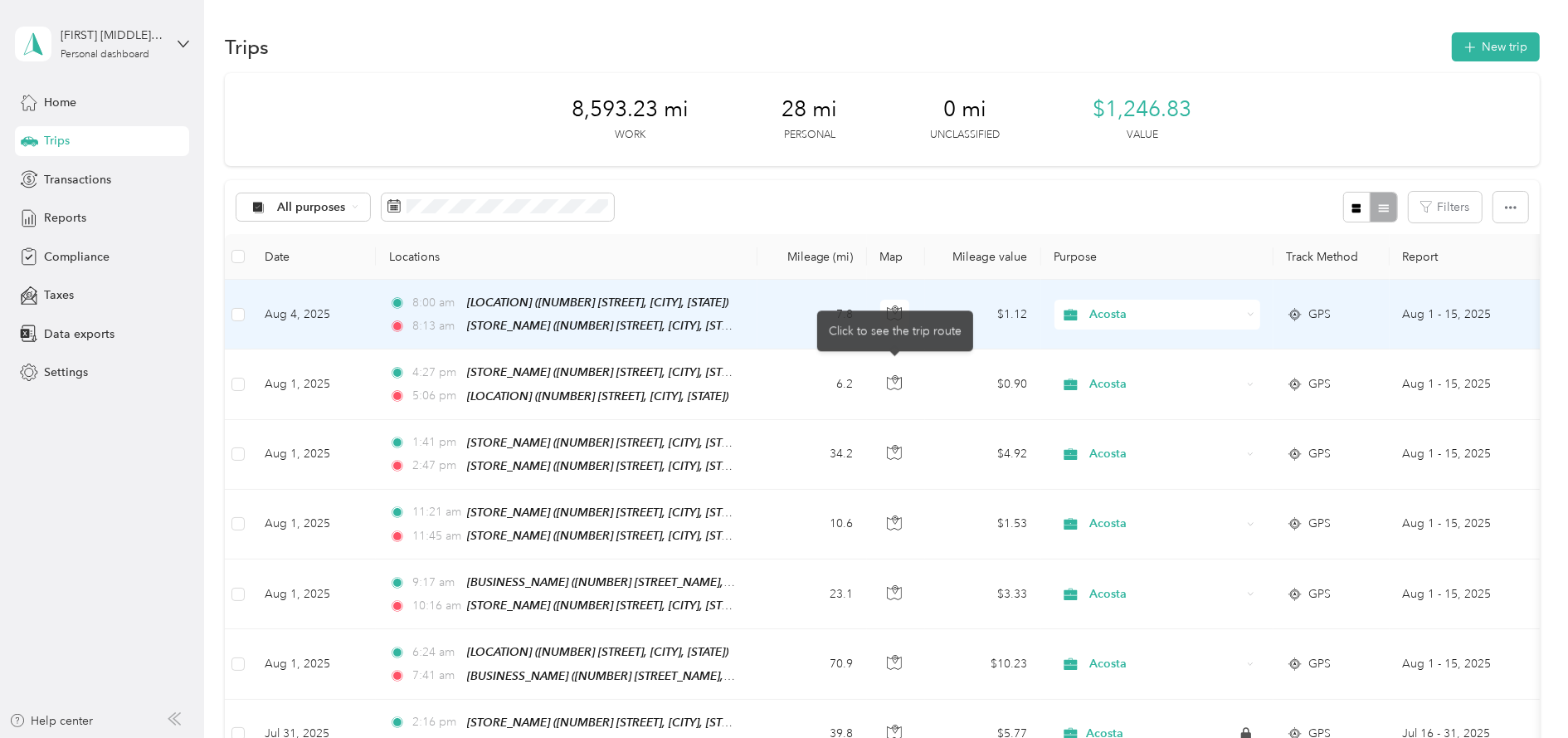 click on "$1.12" at bounding box center (983, 315) 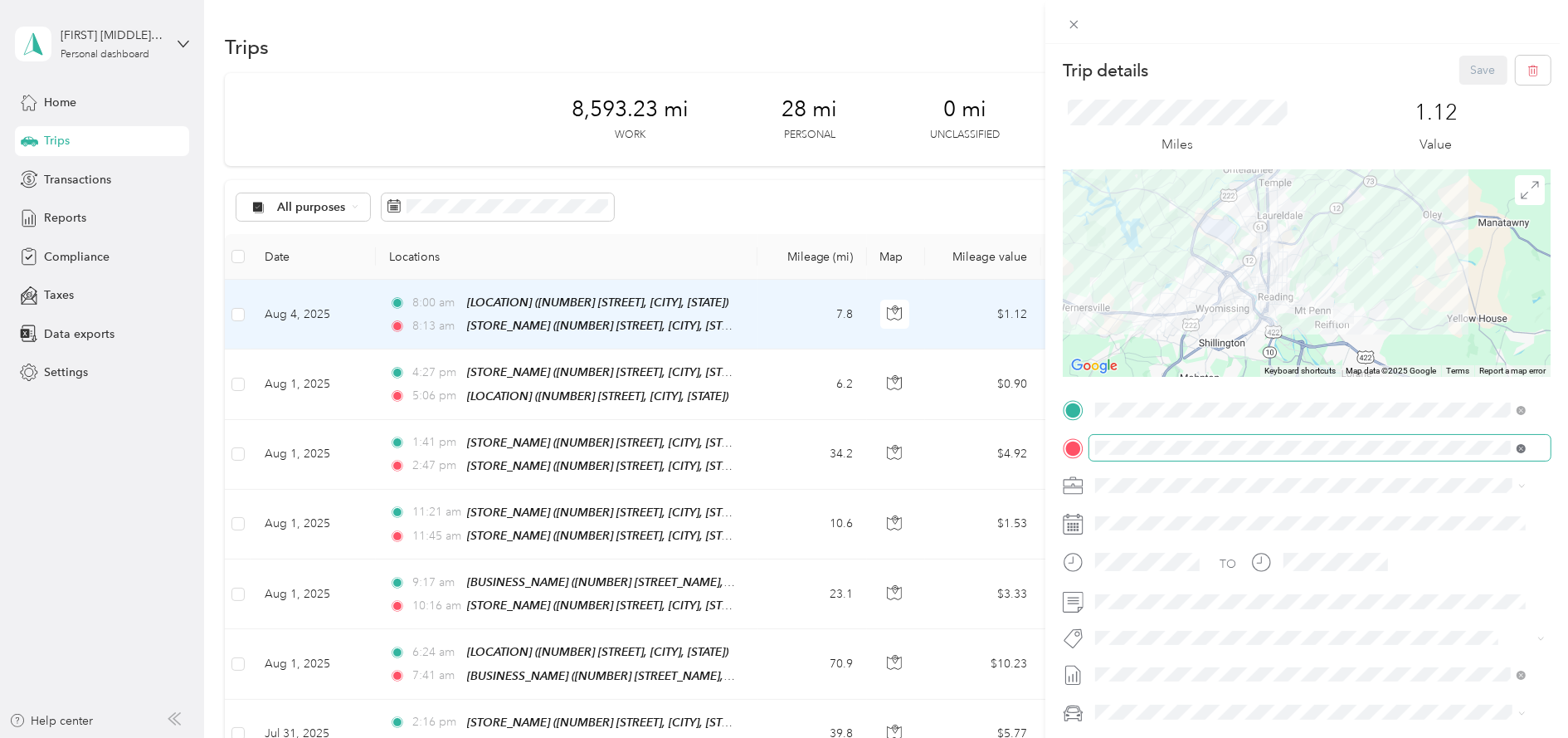 click 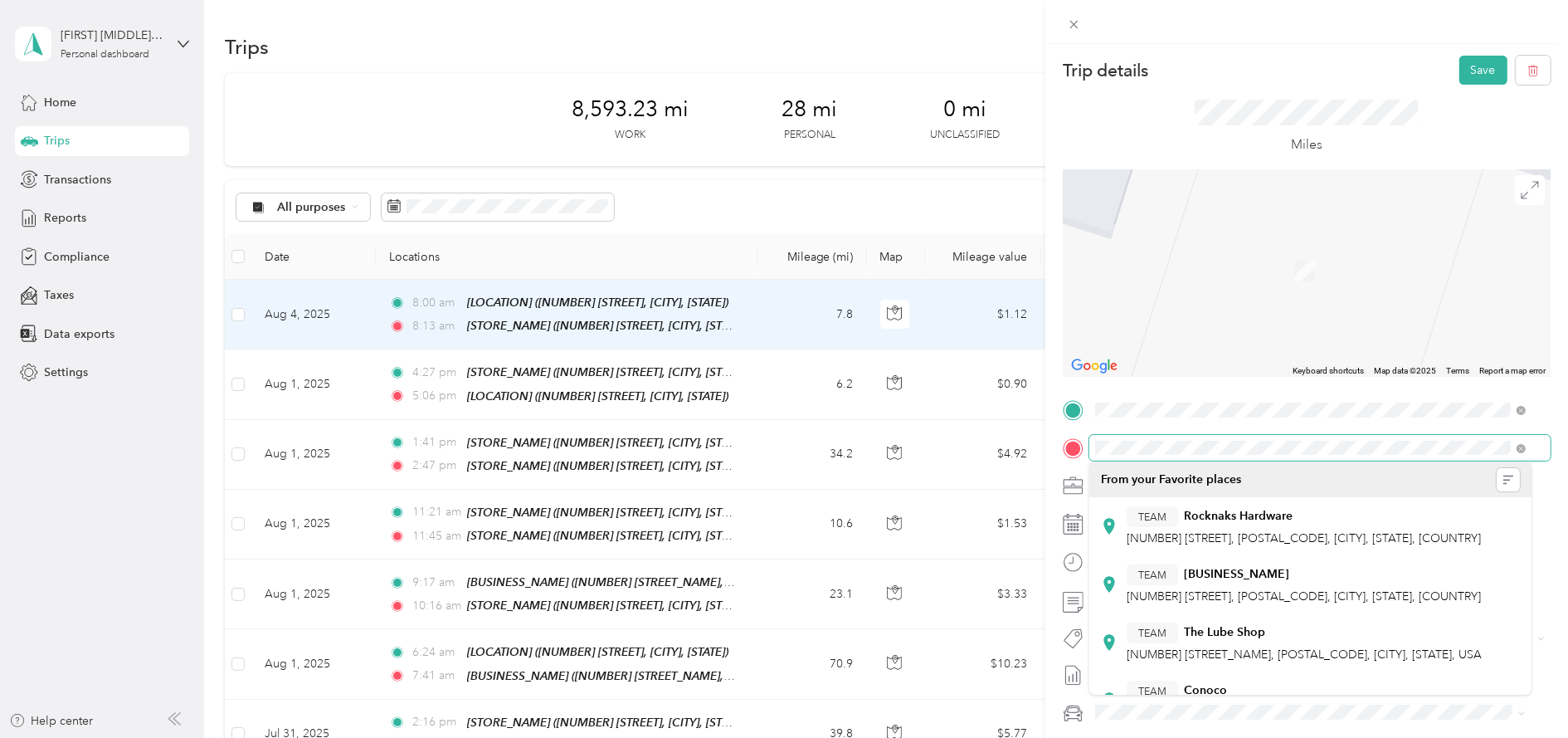 click on "Trip details Save This trip cannot be edited because it is either under review, approved, or paid. Contact your Team Manager to edit it. Miles ← Move left → Move right ↑ Move up ↓ Move down + Zoom in - Zoom out Home Jump left by 75% End Jump right by 75% Page Up Jump up by 75% Page Down Jump down by 75% Keyboard shortcuts Map Data Map data ©2025 Map data ©2025 2 m  Click to toggle between metric and imperial units Terms Report a map error TO Add photo" at bounding box center [784, 369] 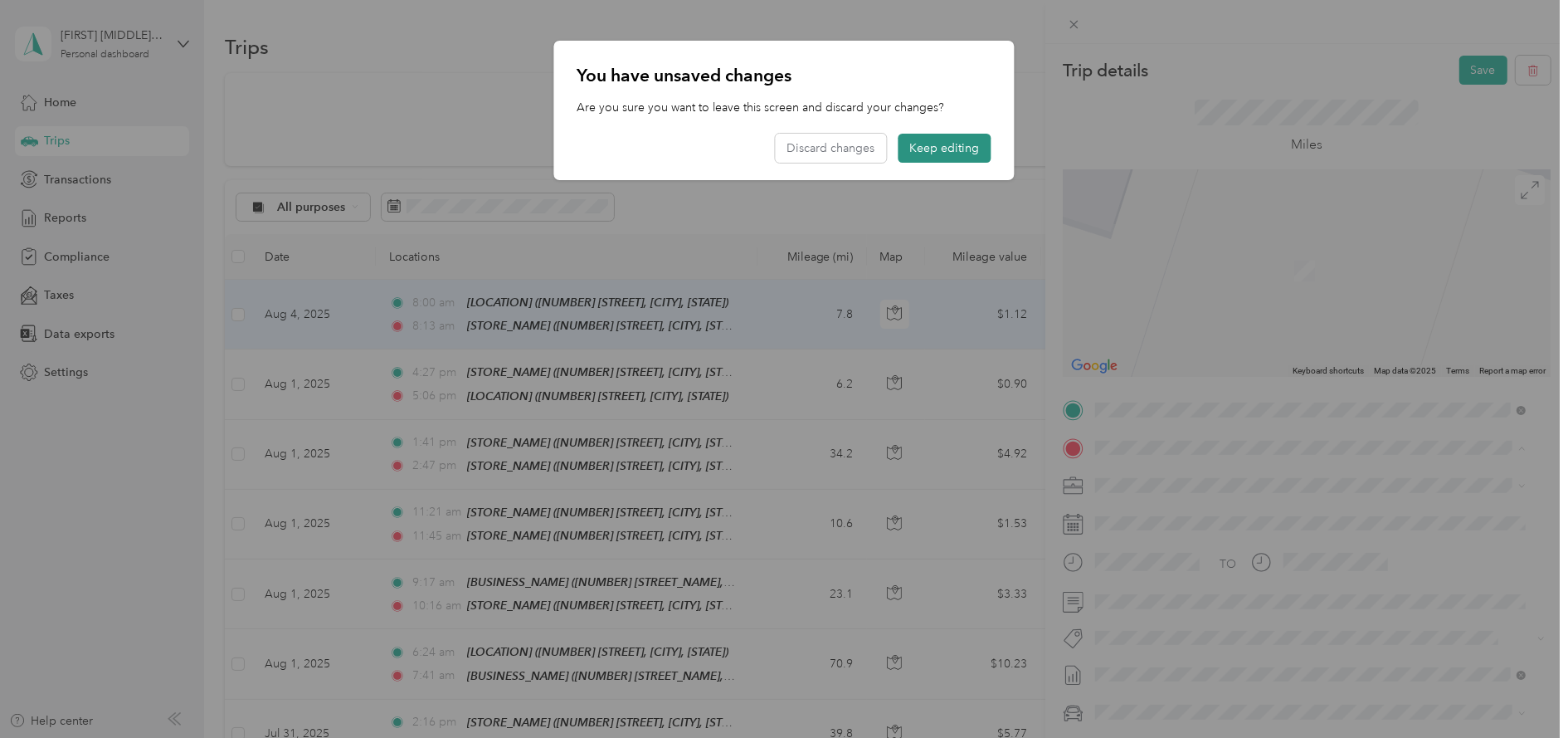 click on "Keep editing" at bounding box center [945, 148] 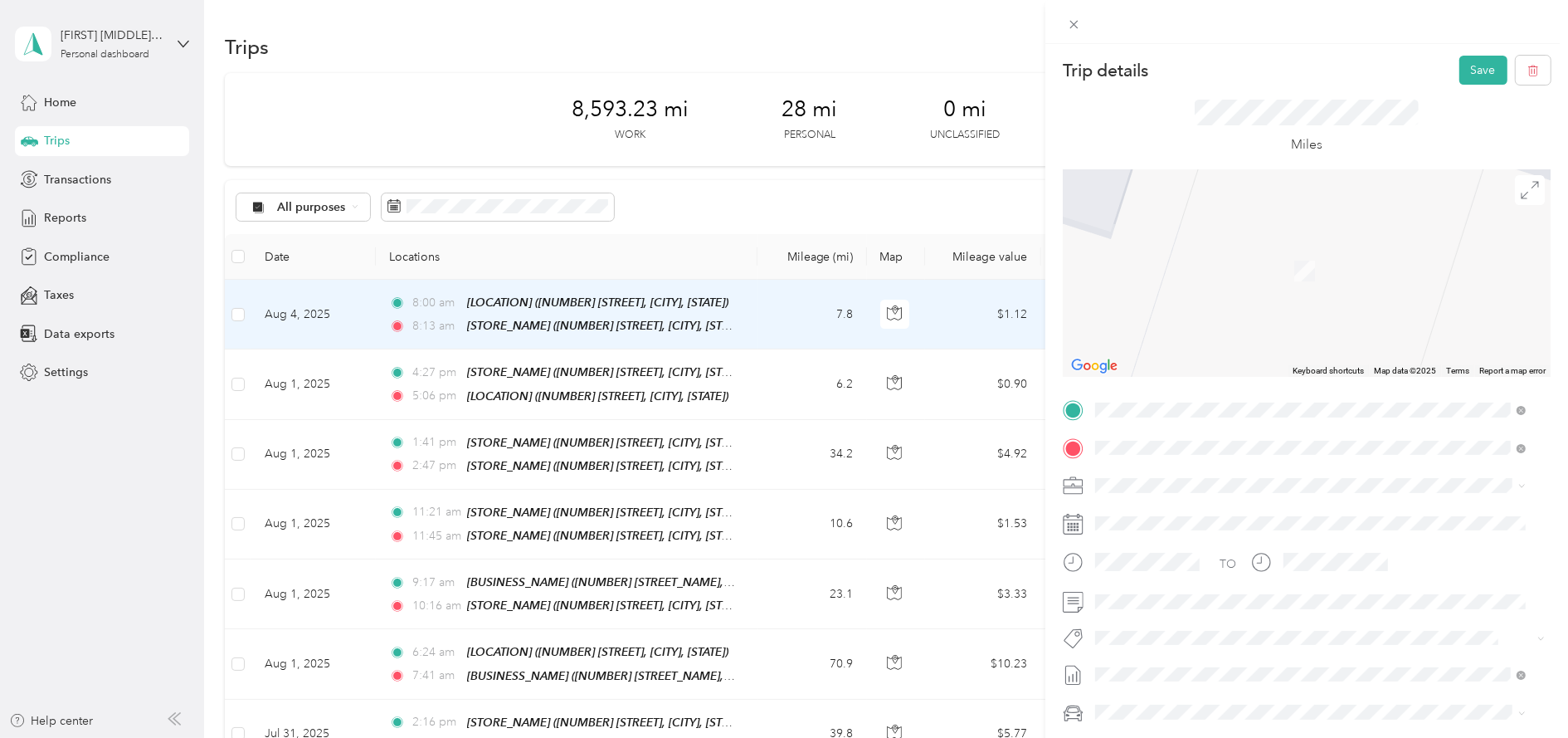 click on "4512 Super Wal-Mart Hamburg" at bounding box center (1212, 514) 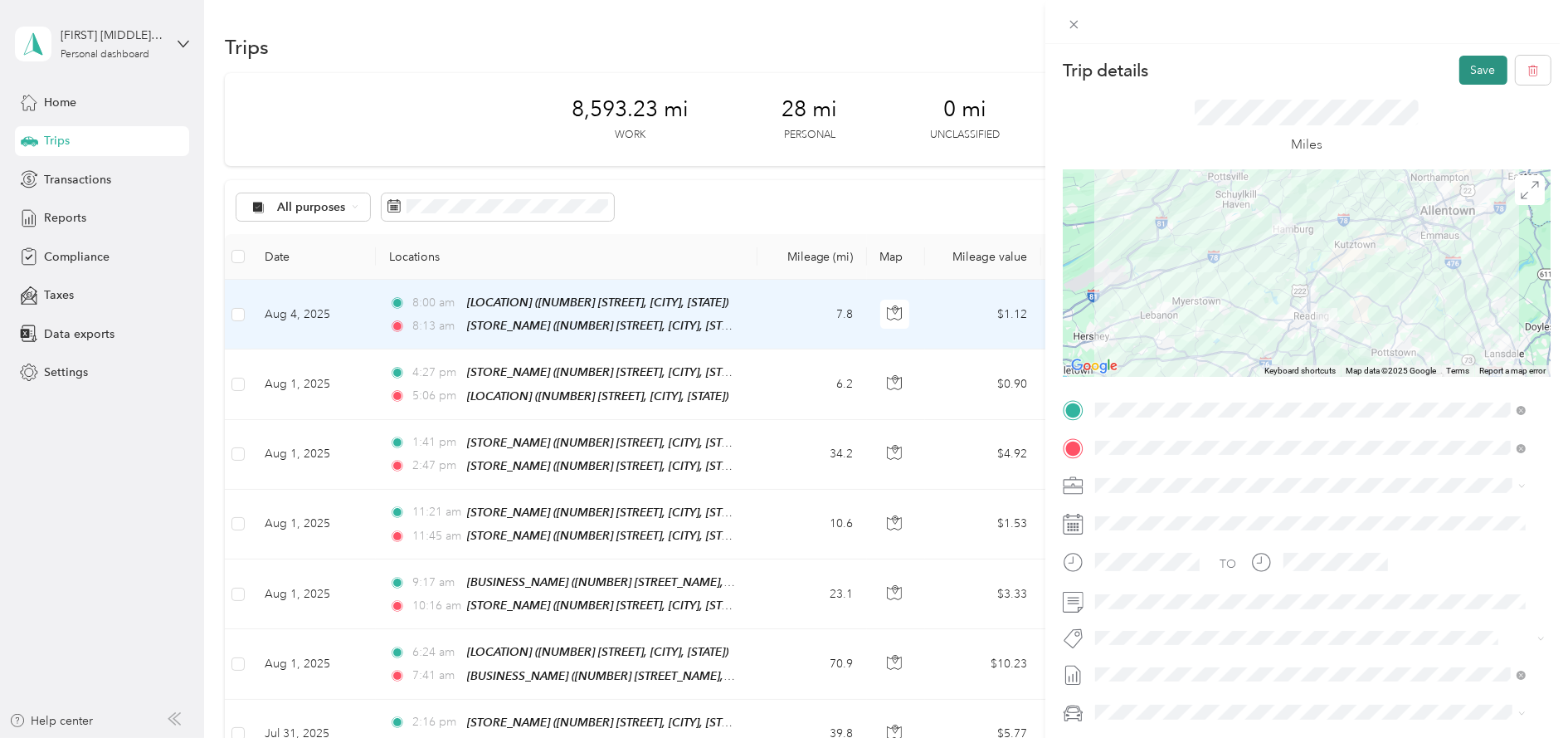 click on "Save" at bounding box center [1483, 70] 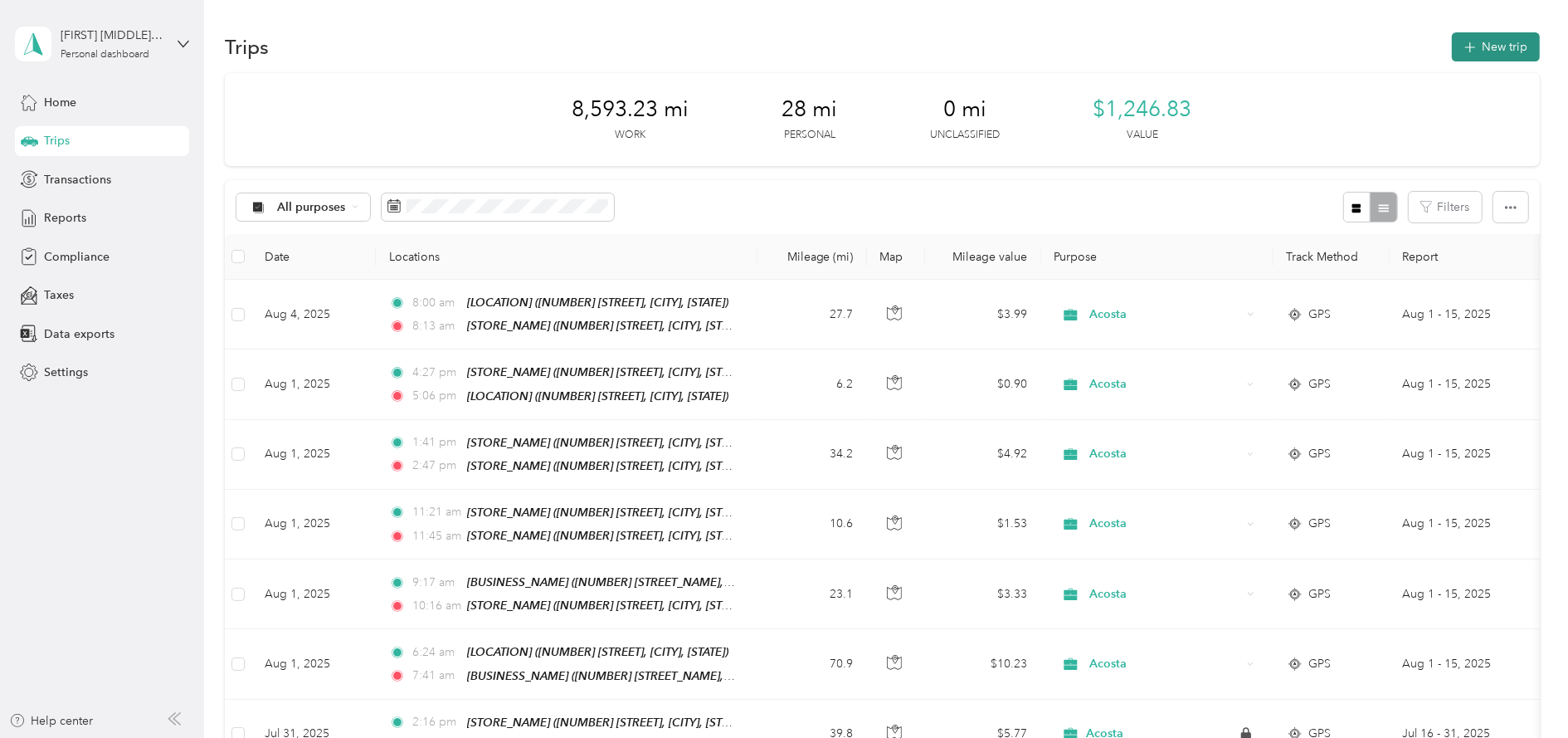 click on "New trip" at bounding box center [1496, 46] 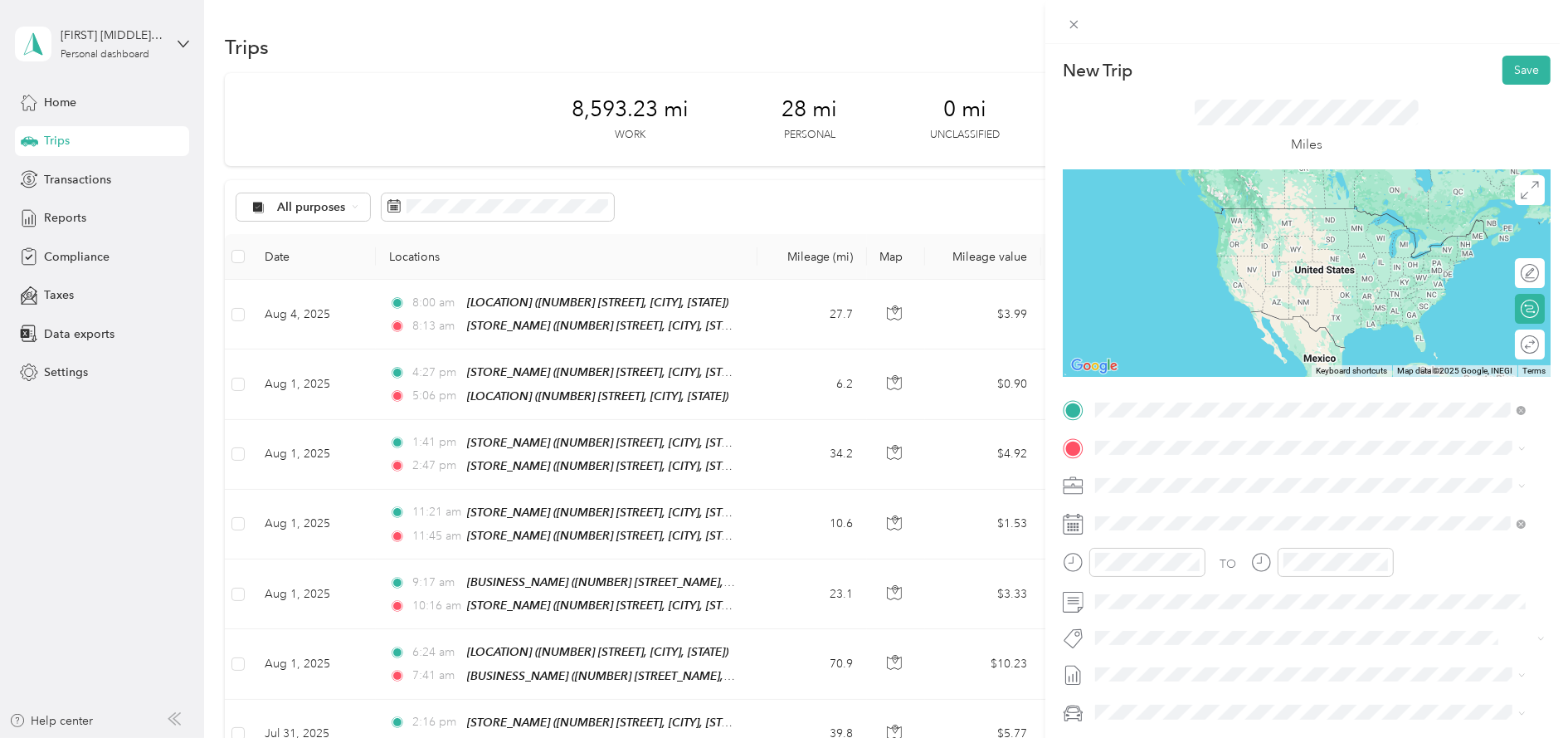 click on "[NUMBER] [STREET], [CITY], [STATE], [COUNTRY]" at bounding box center (1255, 494) 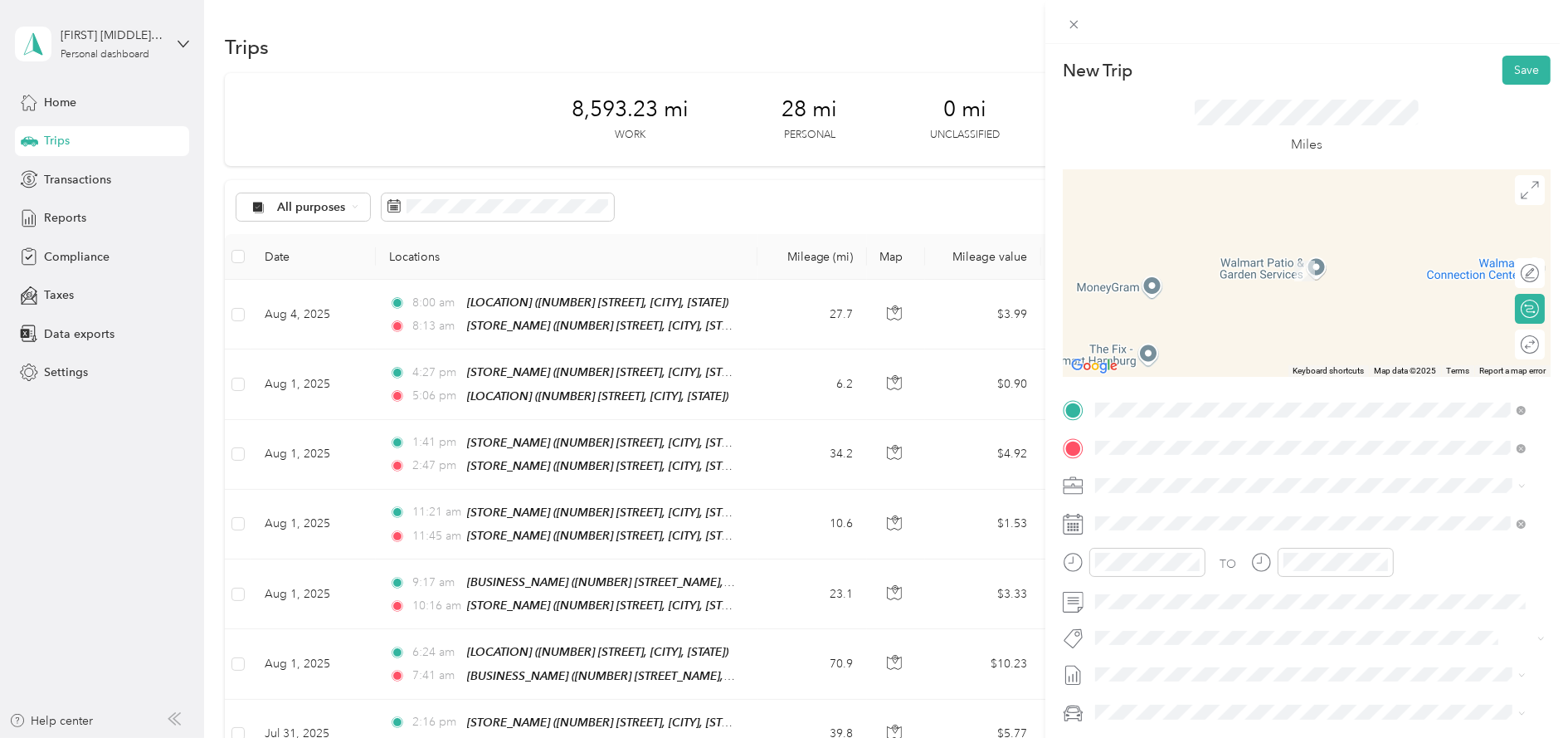 click on "Walmart Supercenter" at bounding box center (1241, 569) 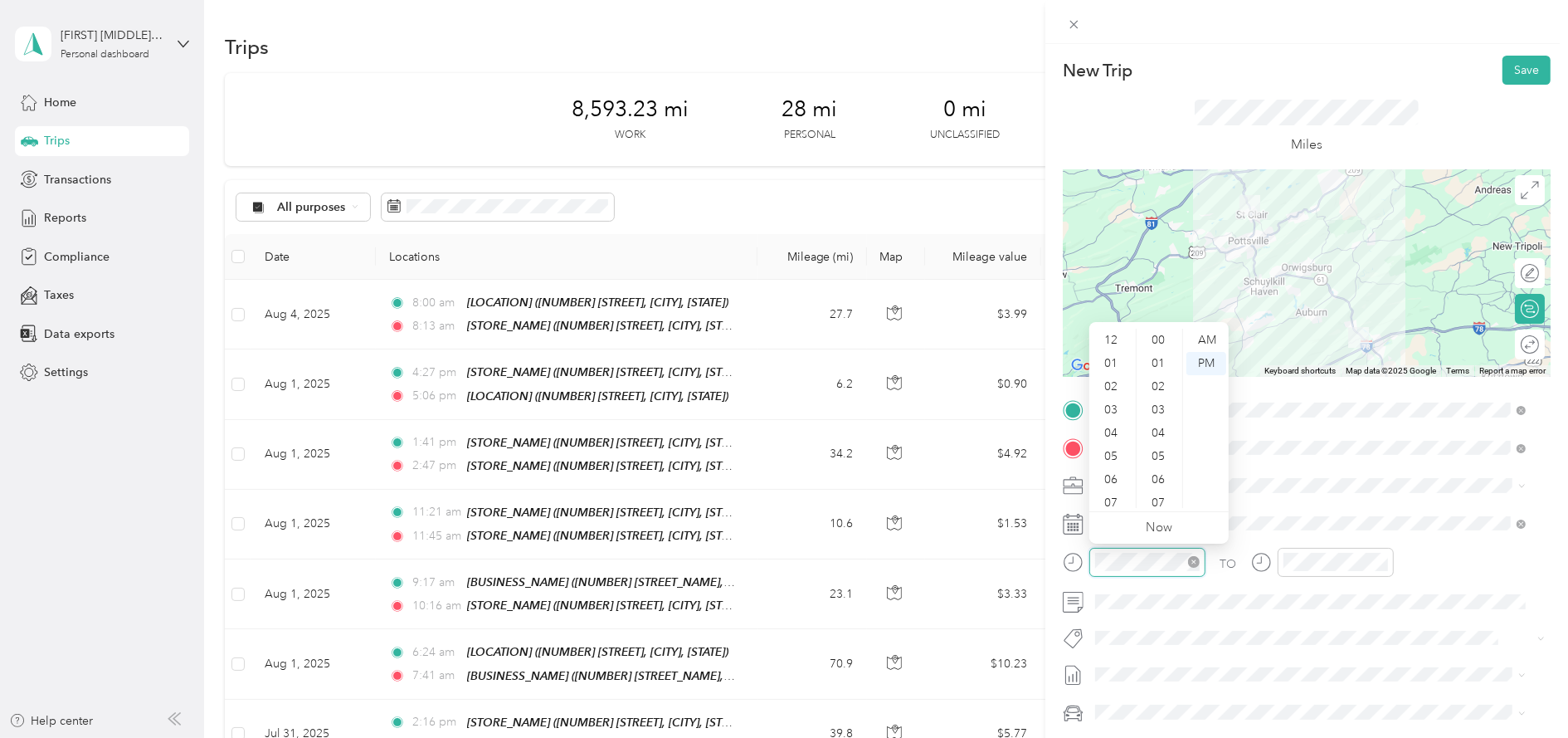 scroll, scrollTop: 1044, scrollLeft: 0, axis: vertical 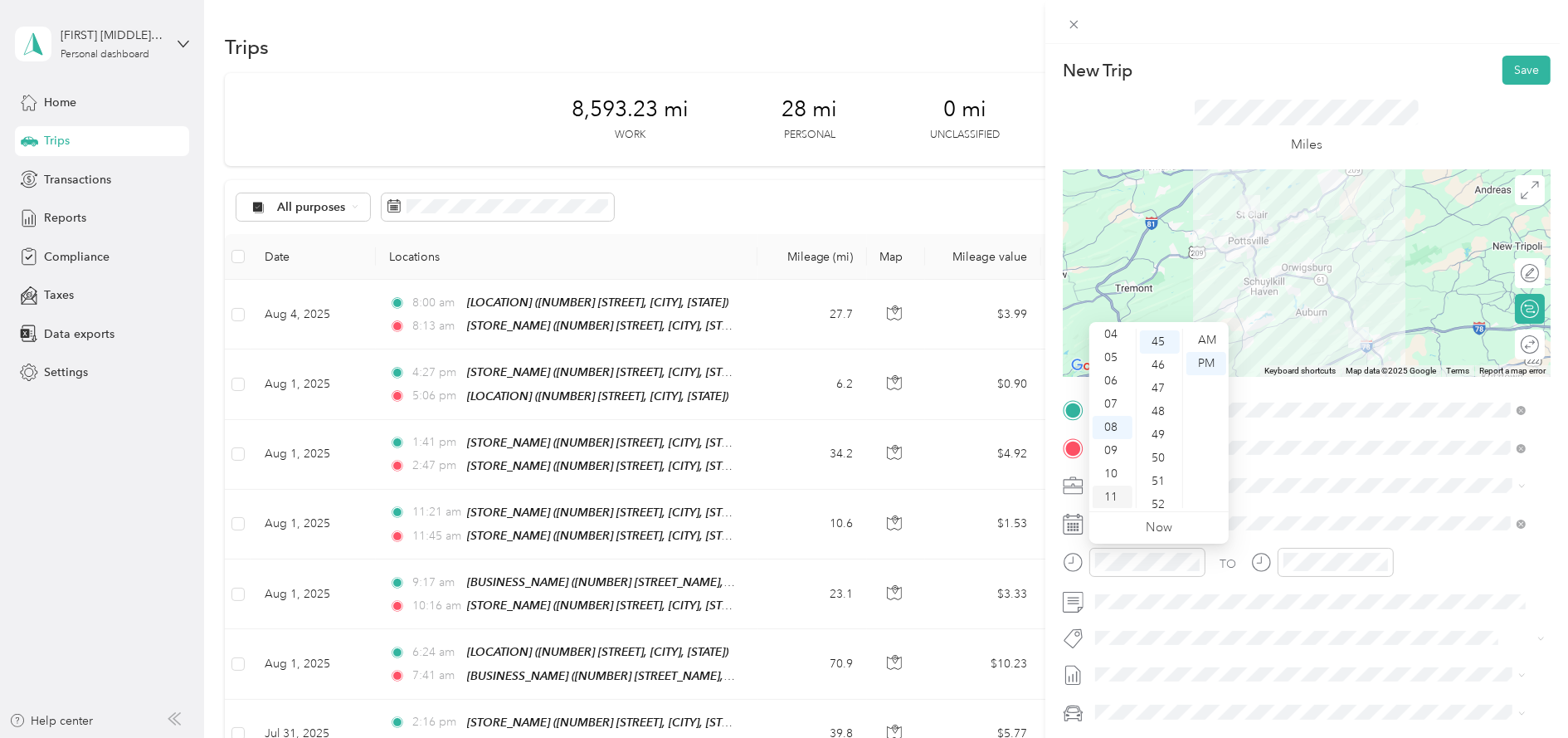 click on "11" at bounding box center (1113, 497) 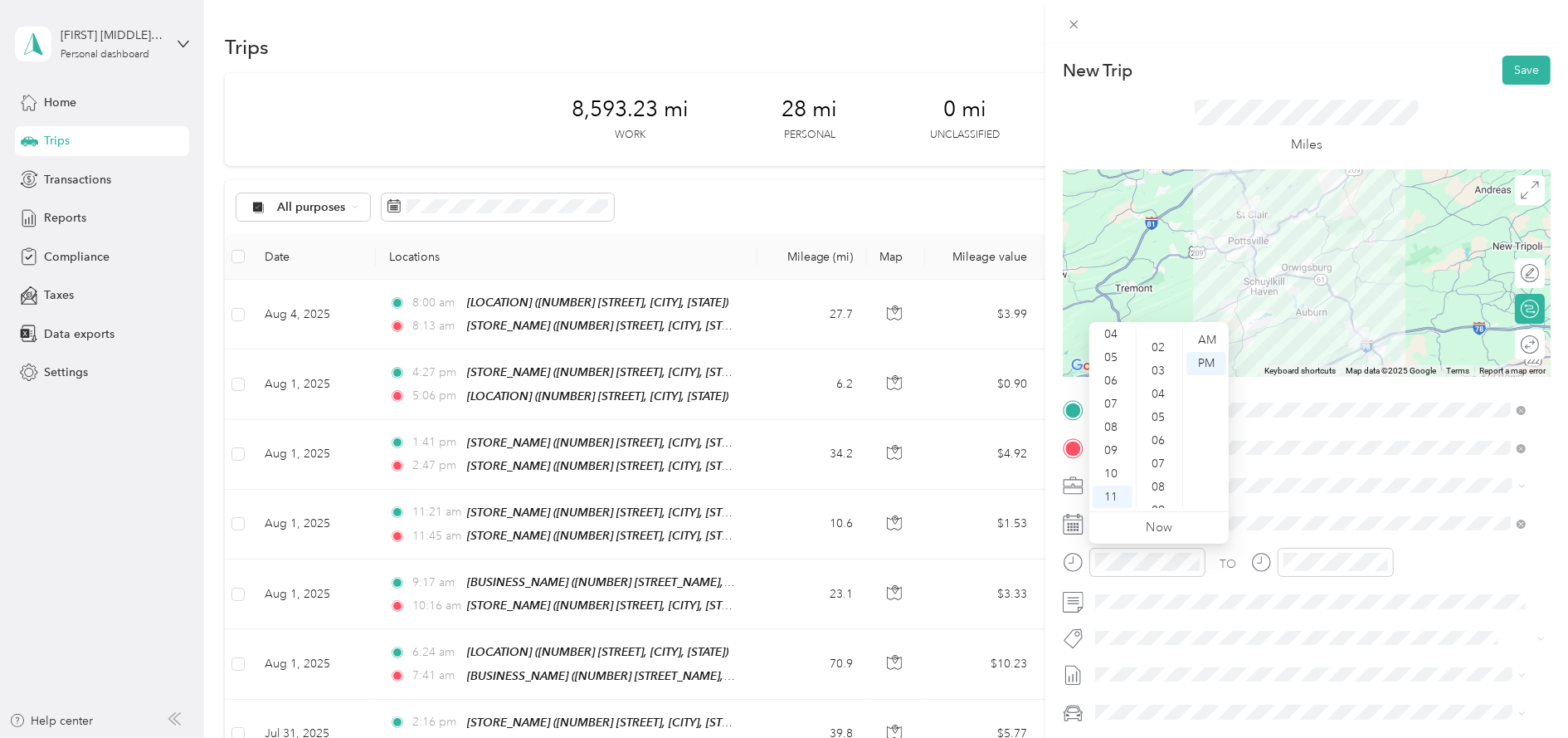 scroll, scrollTop: 0, scrollLeft: 0, axis: both 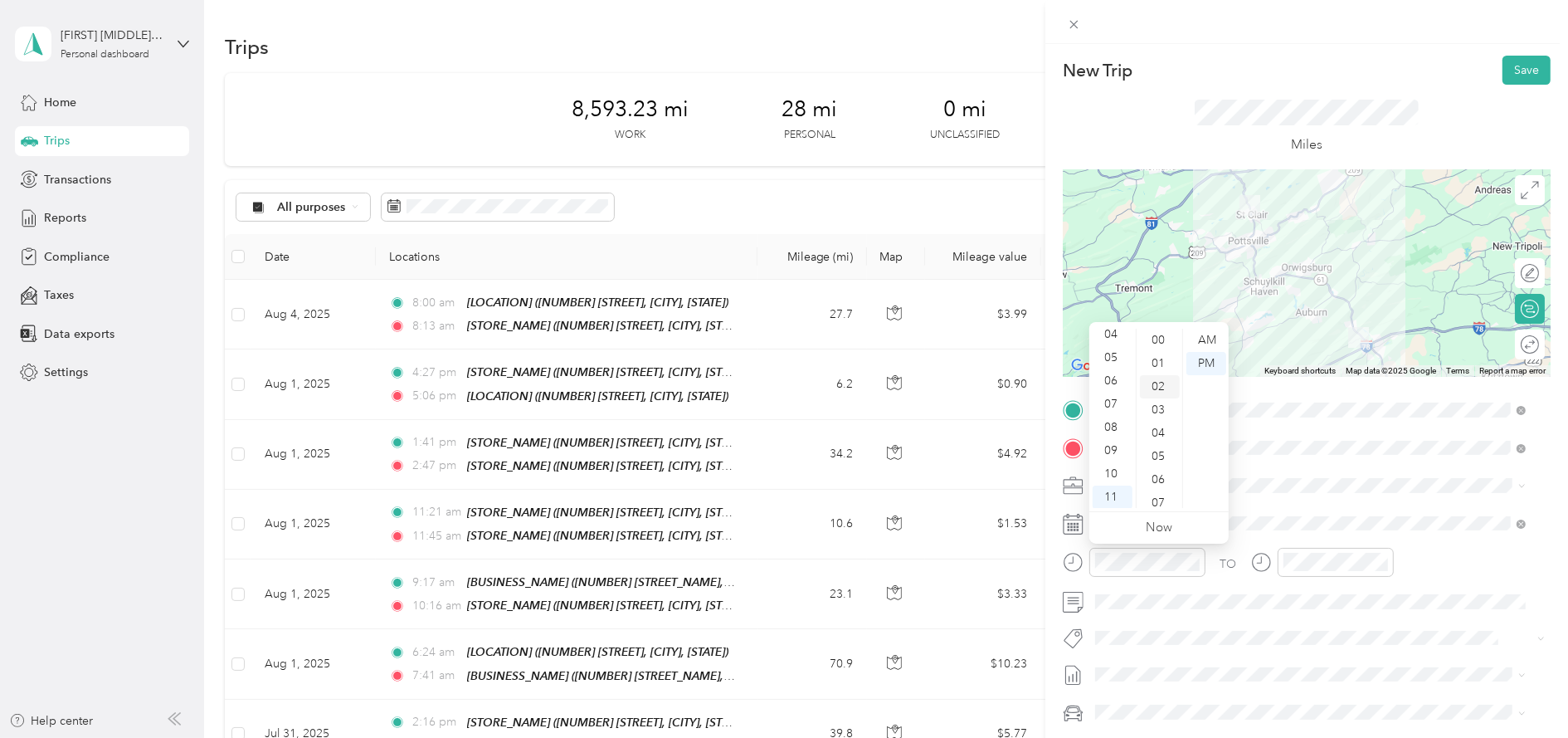 click on "02" at bounding box center (1160, 387) 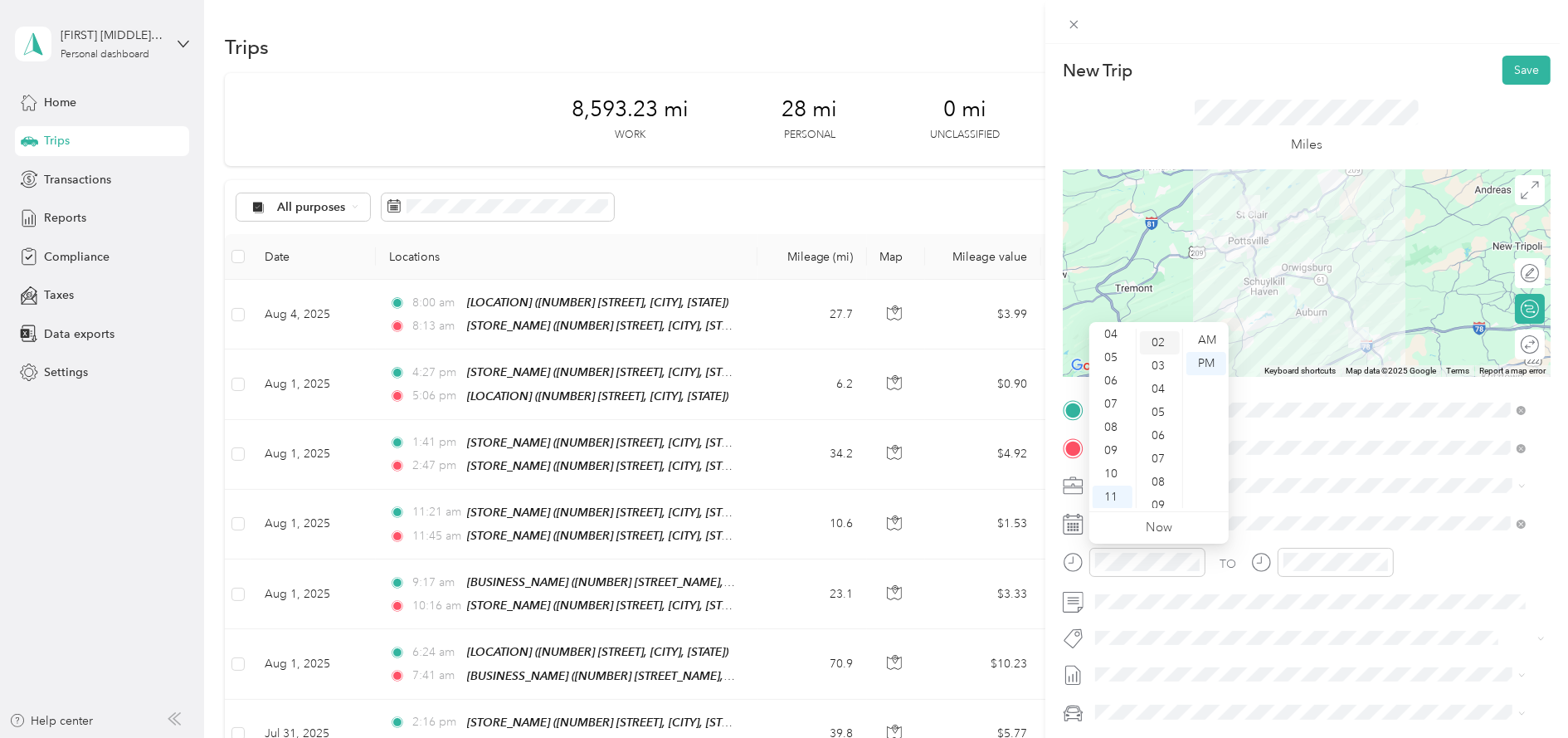 scroll, scrollTop: 46, scrollLeft: 0, axis: vertical 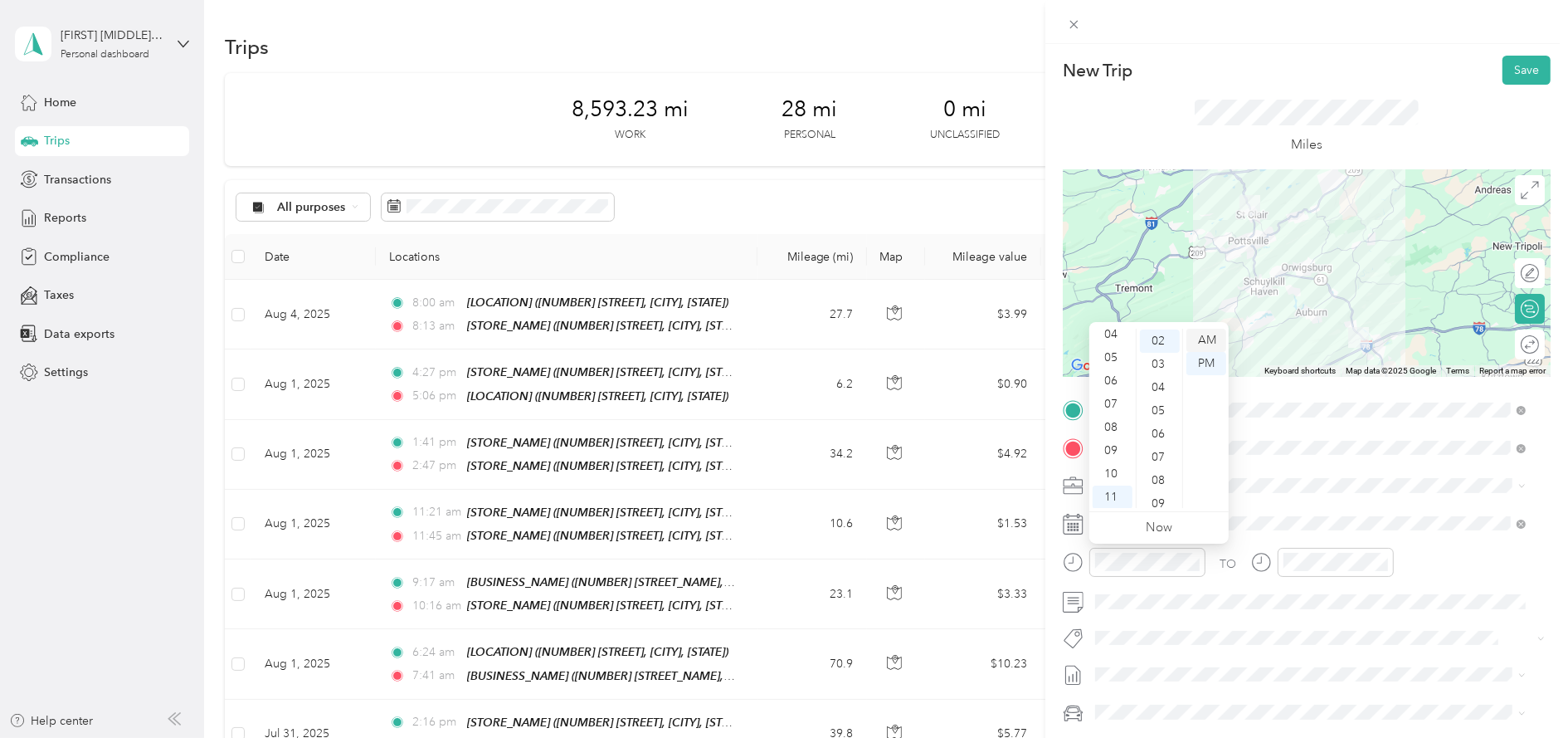 click on "AM" at bounding box center (1206, 340) 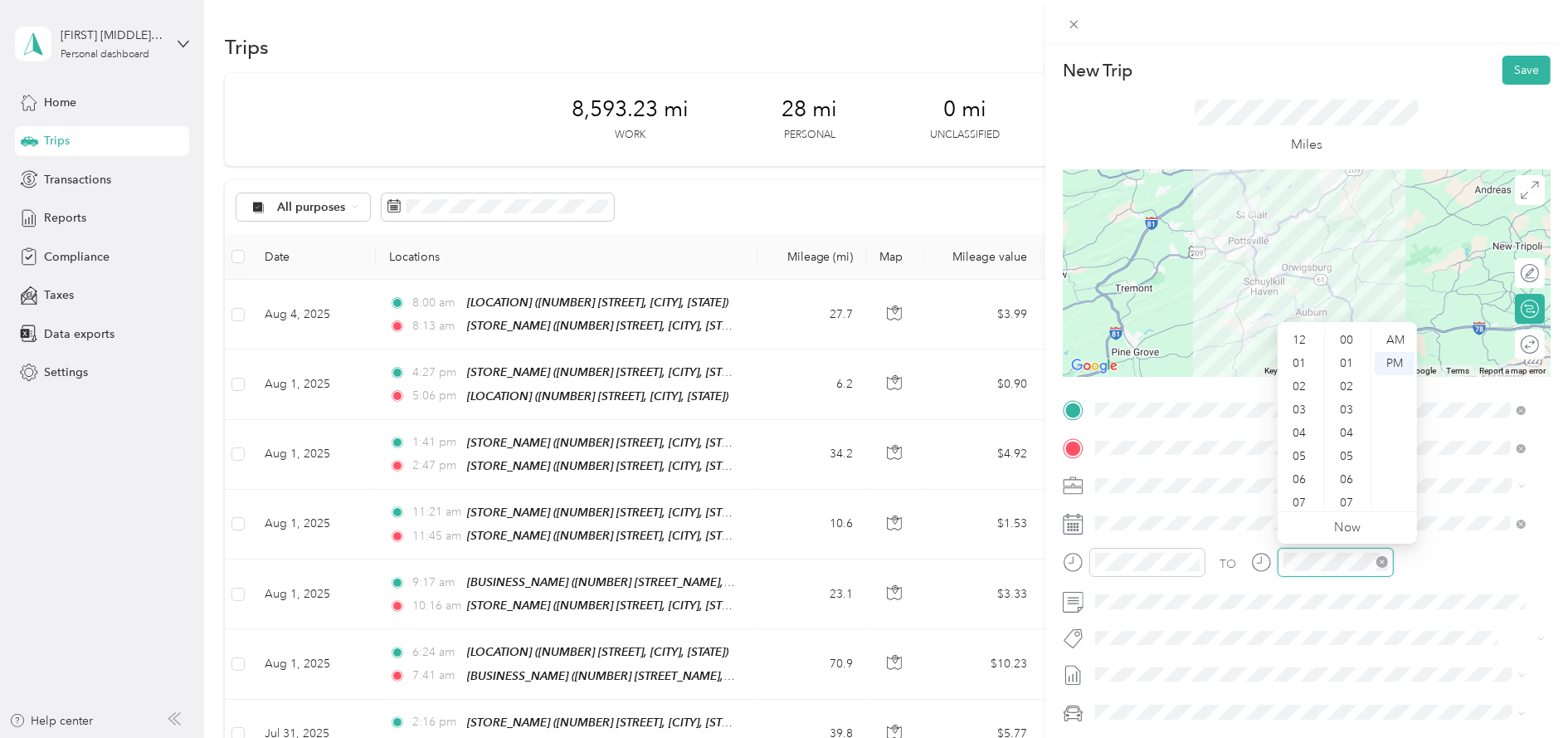 scroll, scrollTop: 1044, scrollLeft: 0, axis: vertical 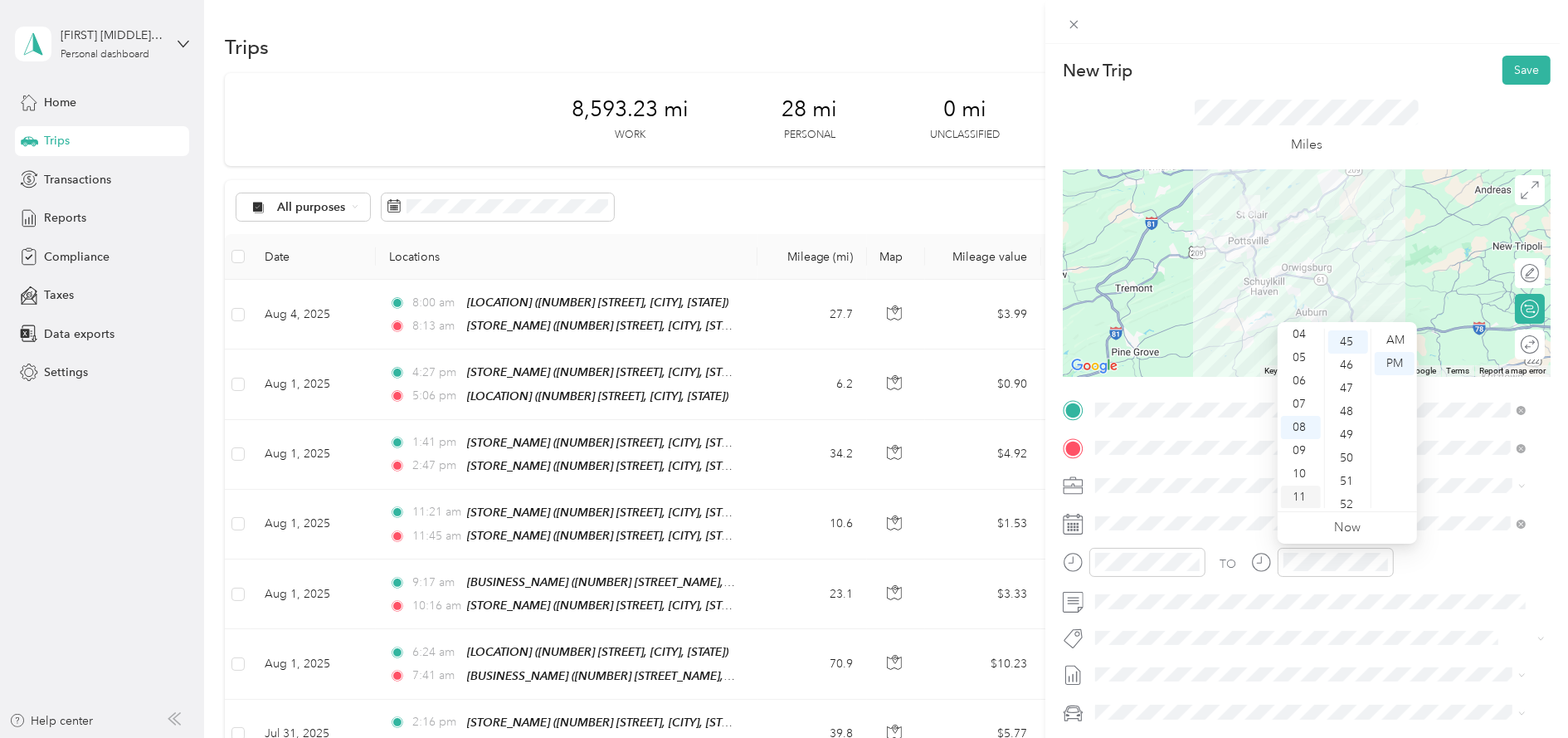 click on "11" at bounding box center (1301, 497) 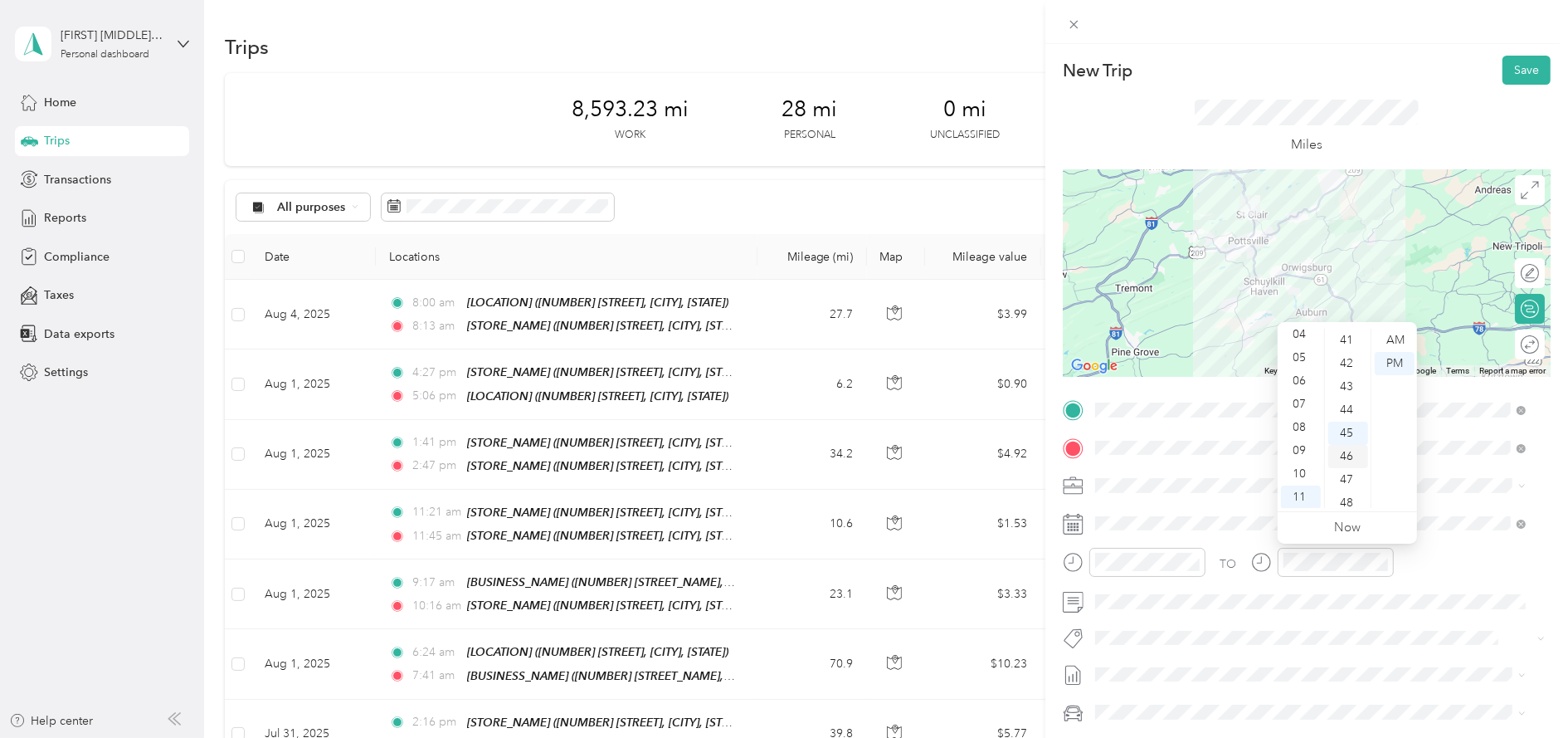 scroll, scrollTop: 920, scrollLeft: 0, axis: vertical 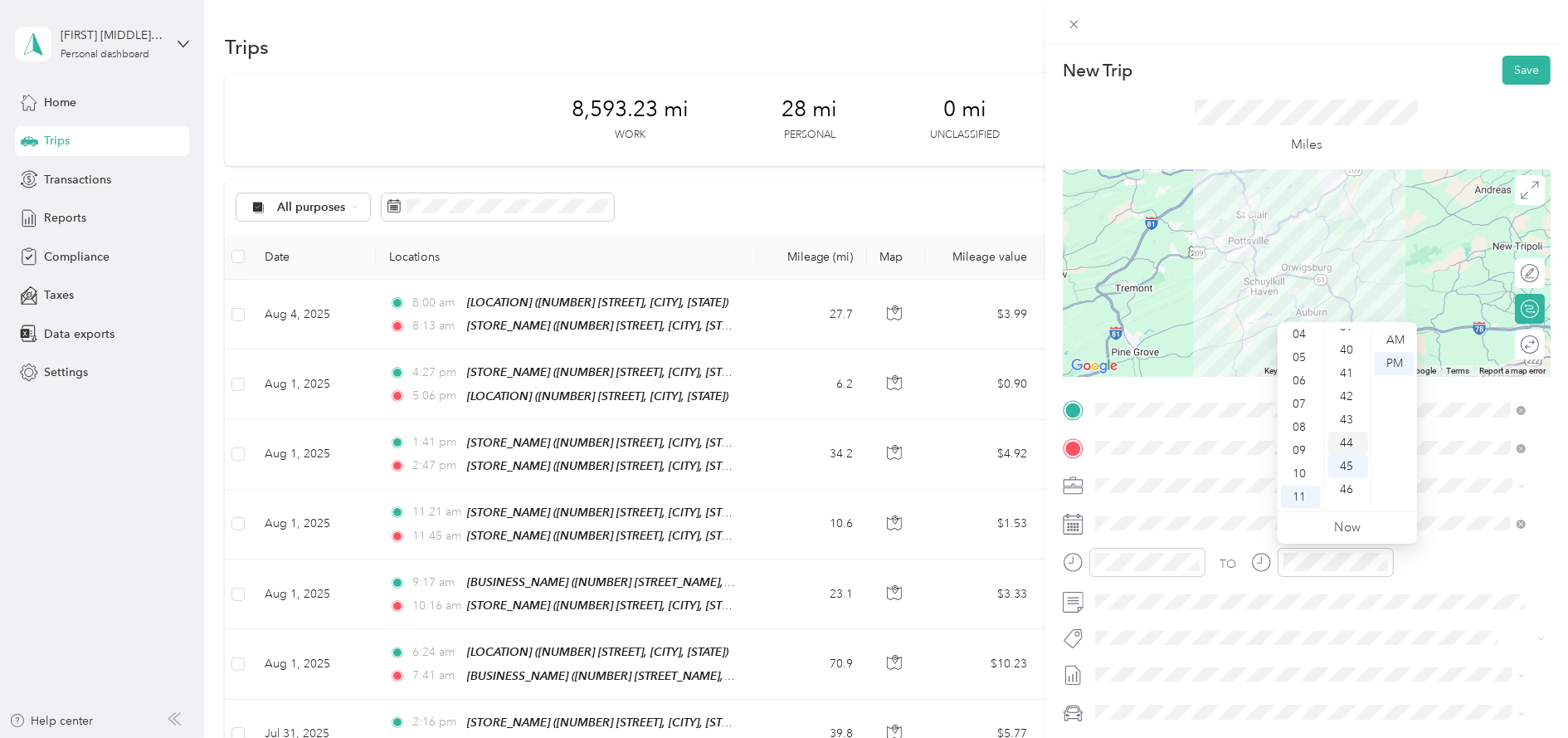 click on "44" at bounding box center [1348, 443] 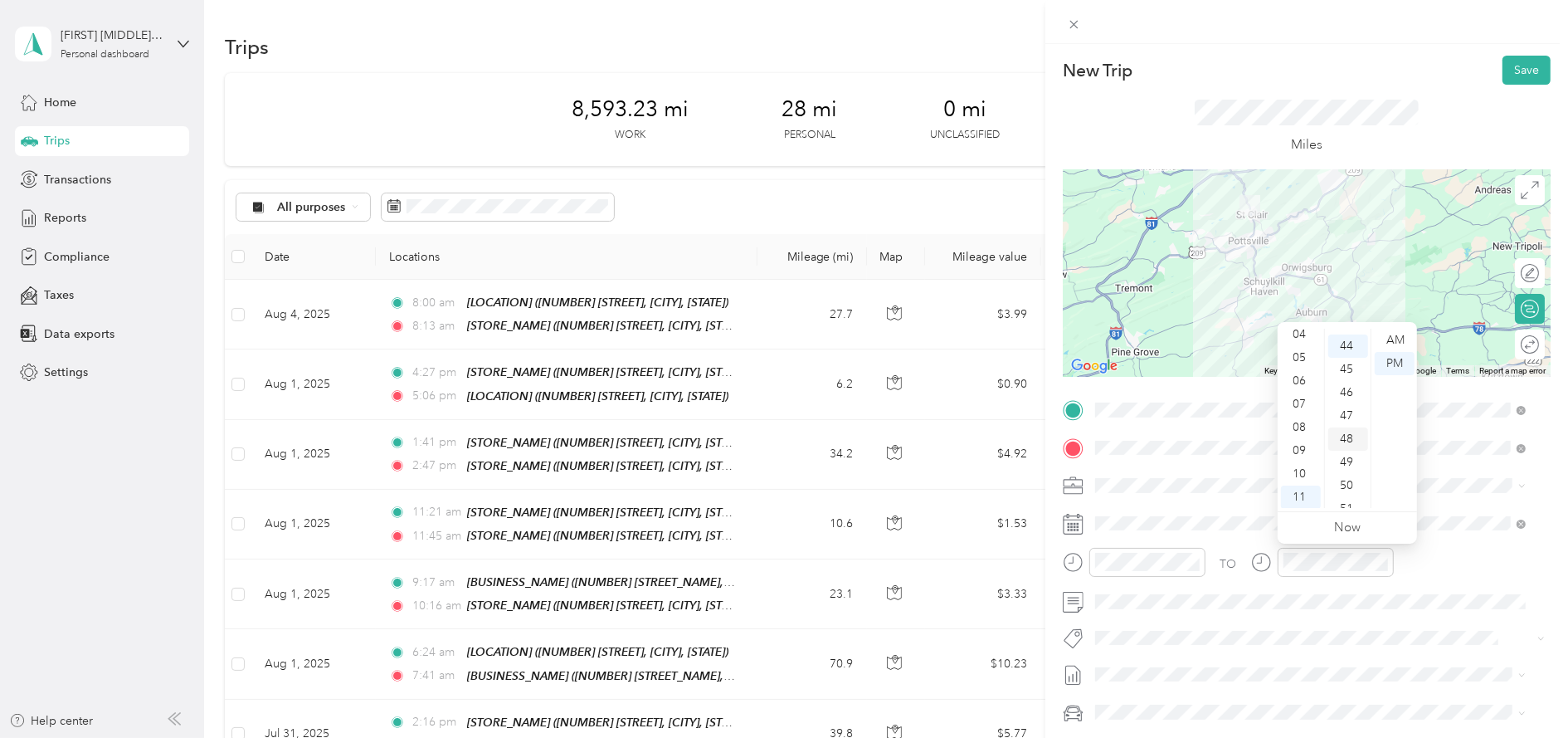 scroll, scrollTop: 1021, scrollLeft: 0, axis: vertical 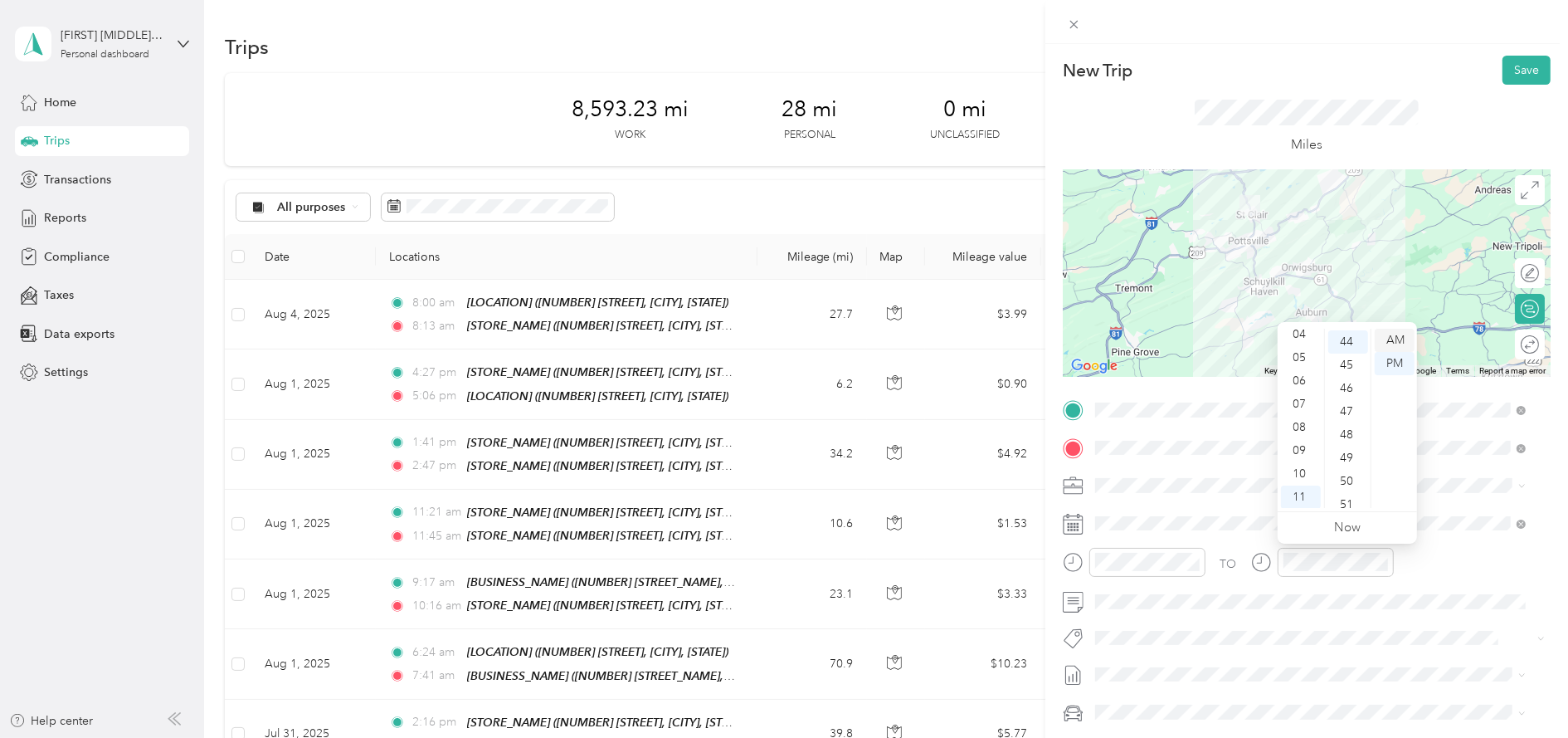 click on "AM" at bounding box center (1395, 340) 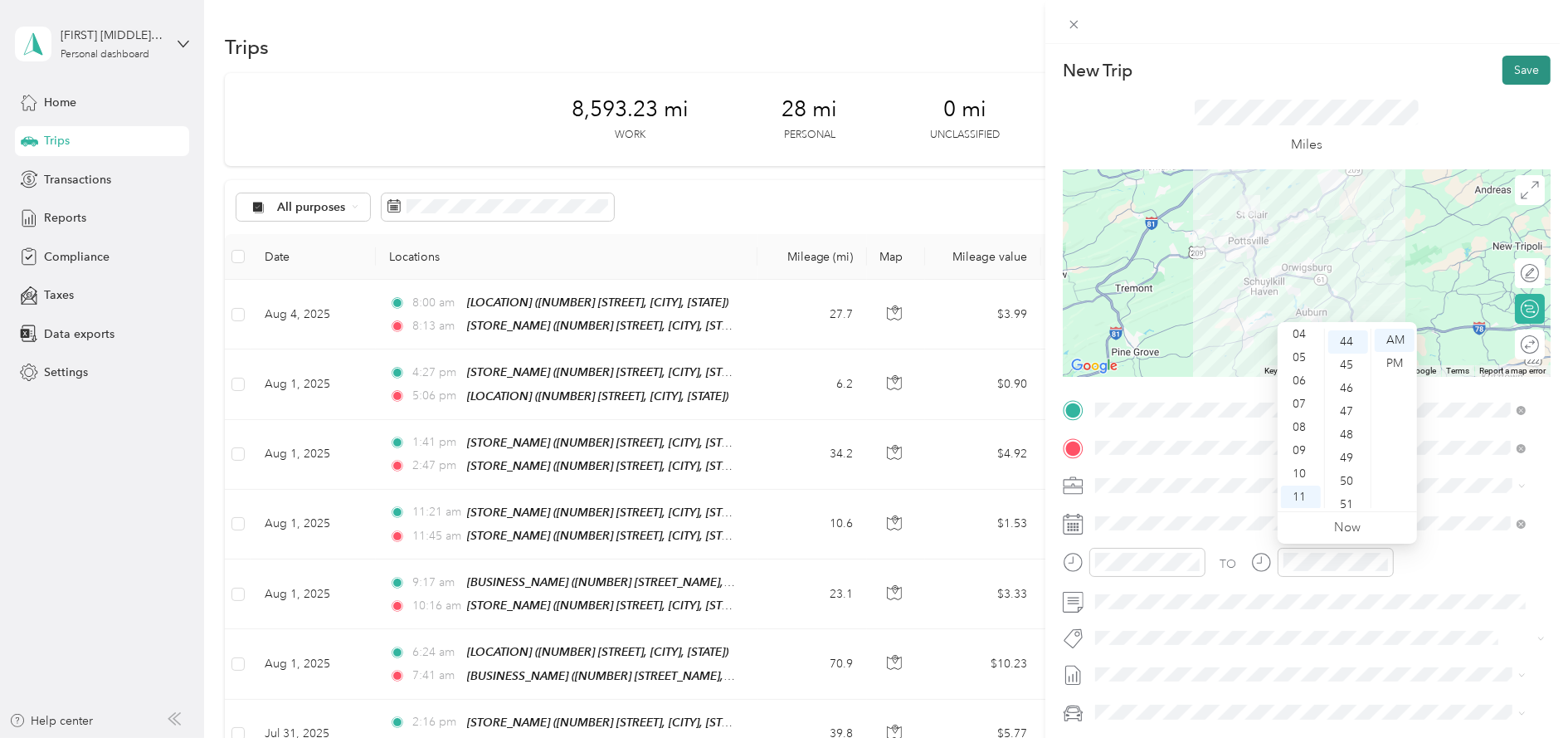 click on "Save" at bounding box center [1527, 70] 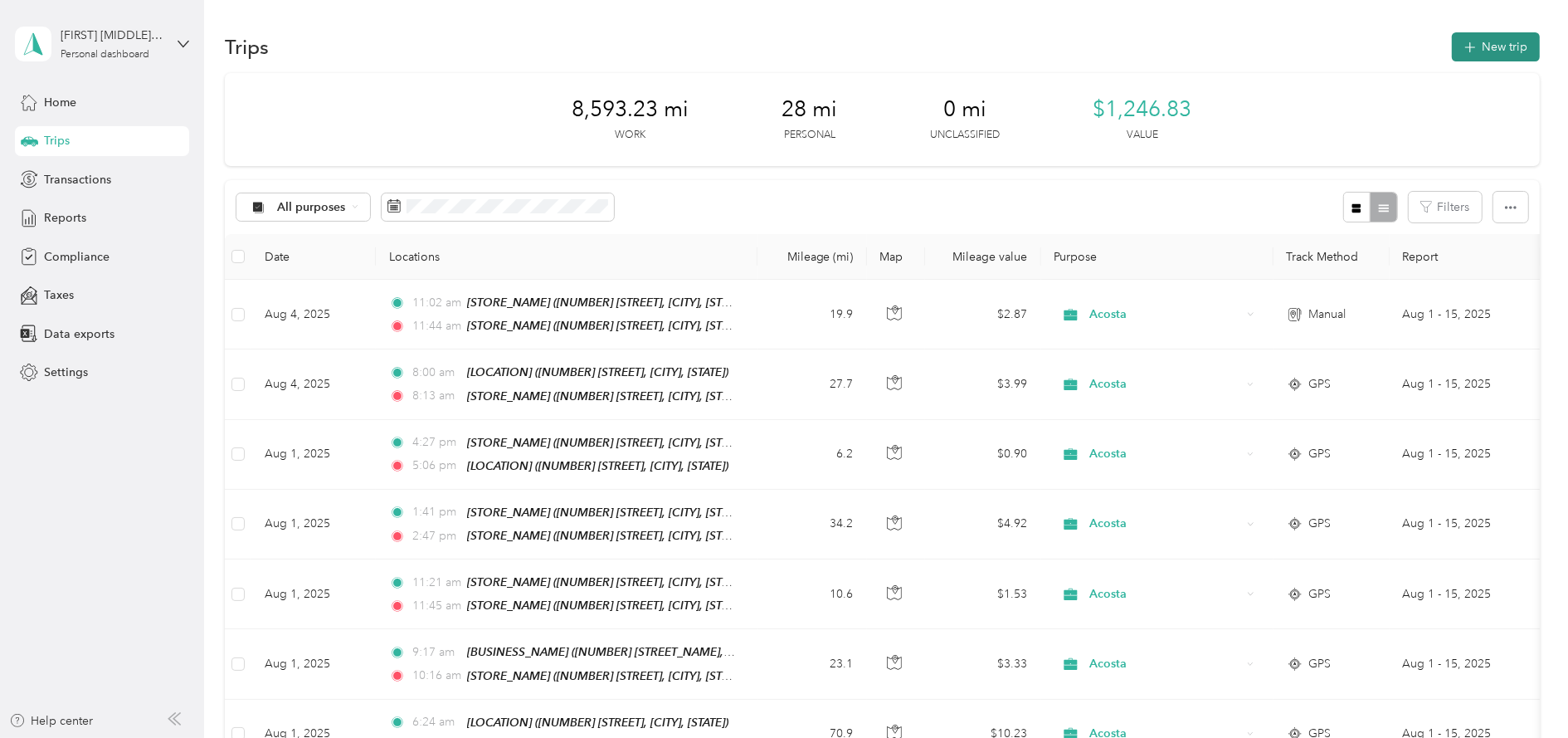 click on "New trip" at bounding box center [1496, 46] 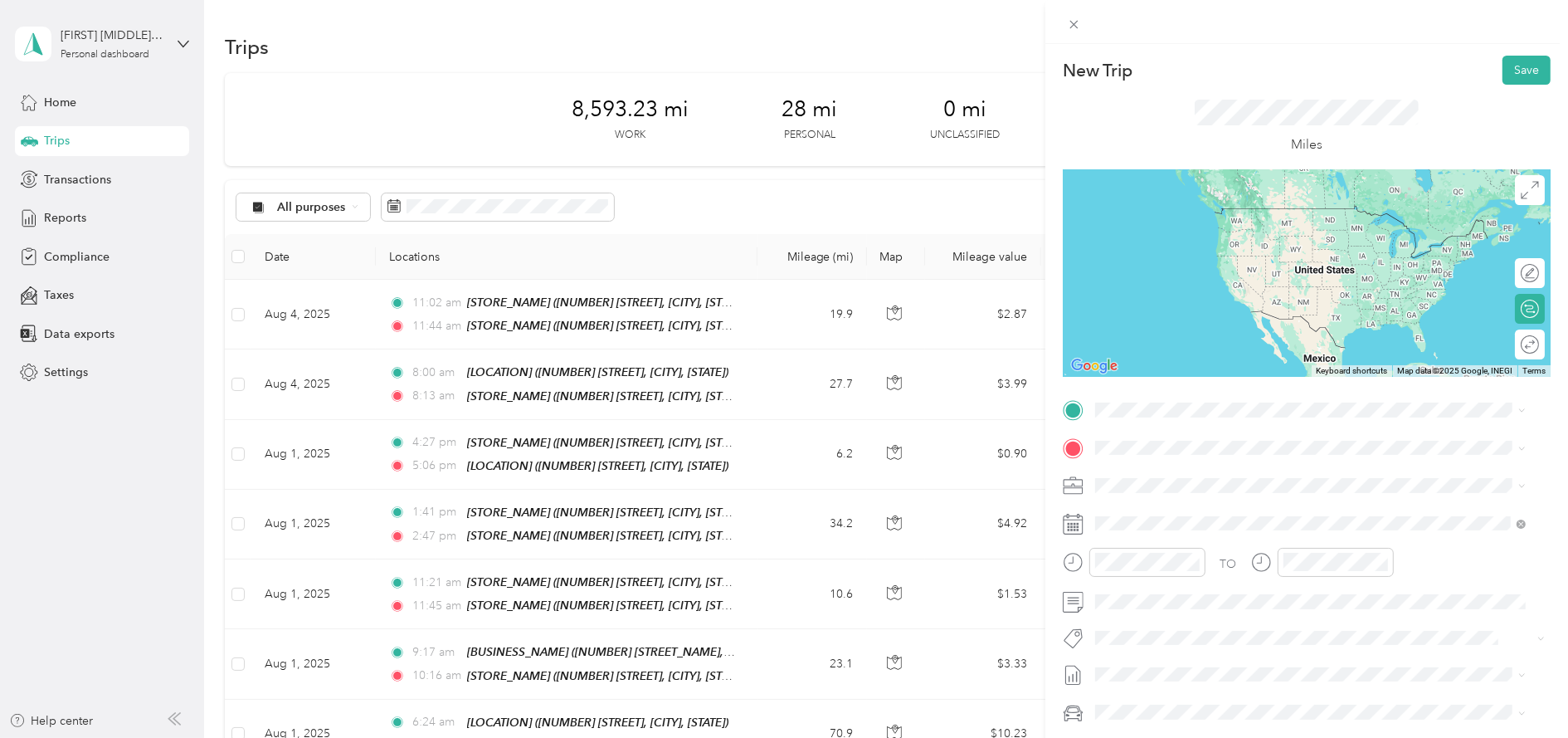 click on "Walmart Supercenter" at bounding box center [1241, 531] 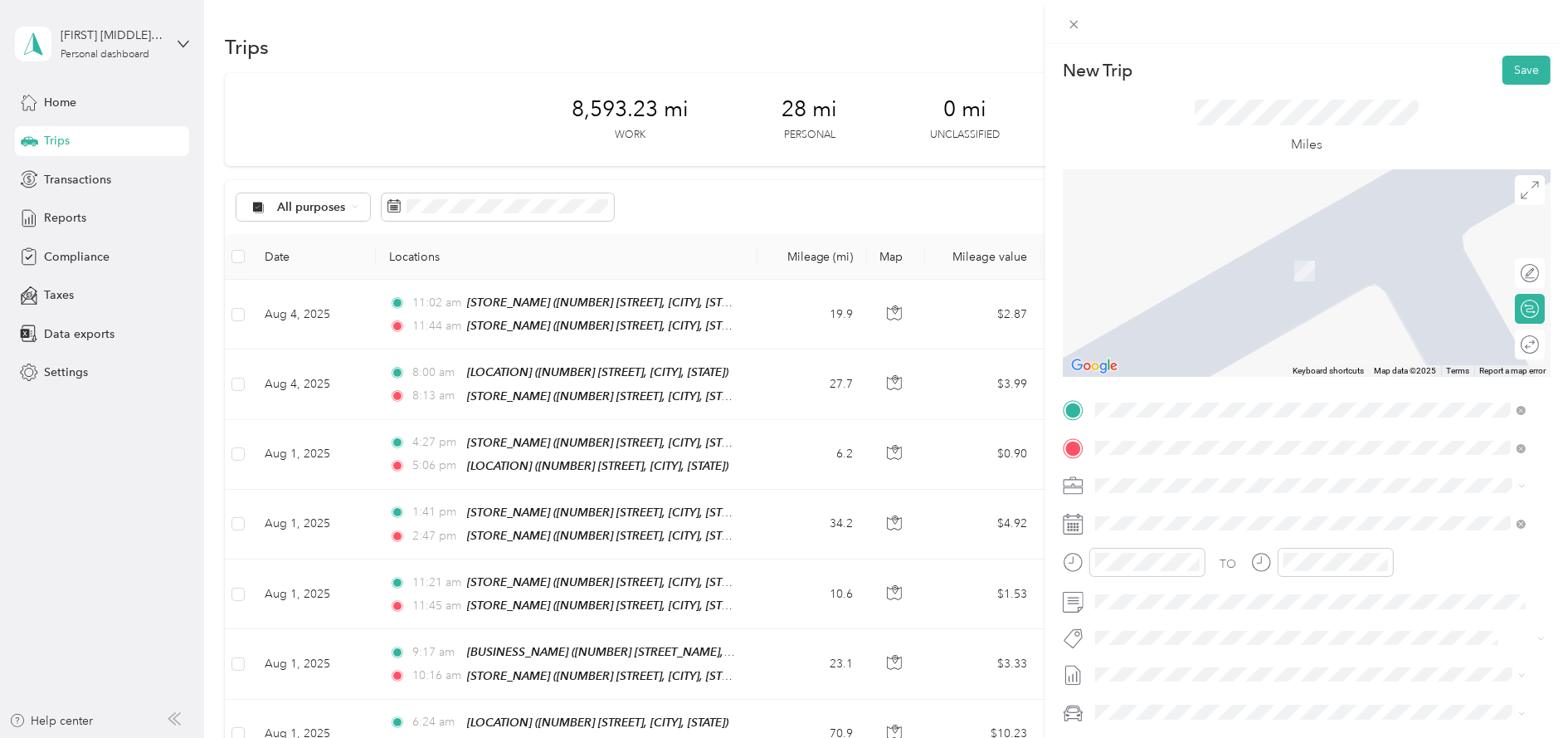 click on "Walmart Supercenter" at bounding box center (1241, 574) 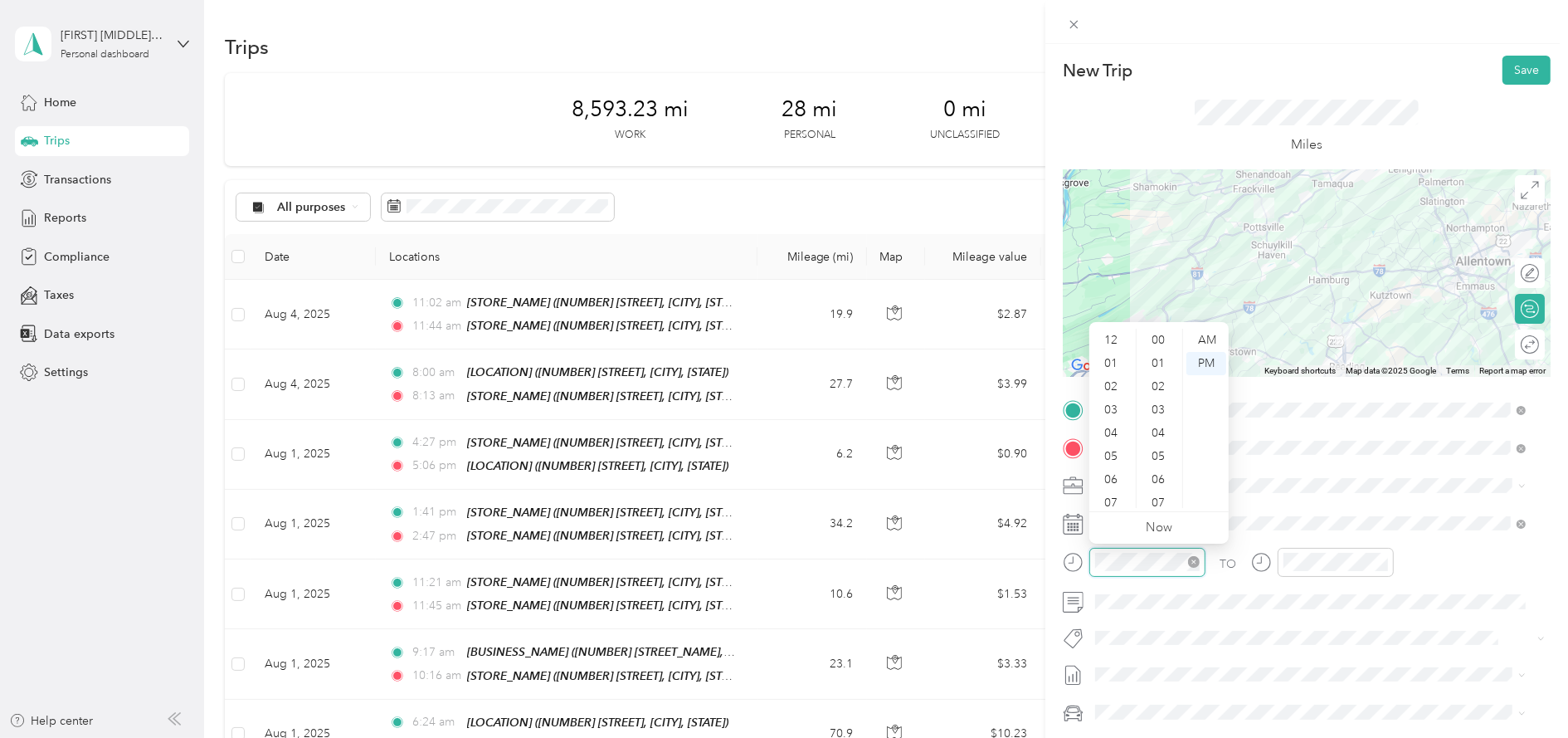 scroll, scrollTop: 1092, scrollLeft: 0, axis: vertical 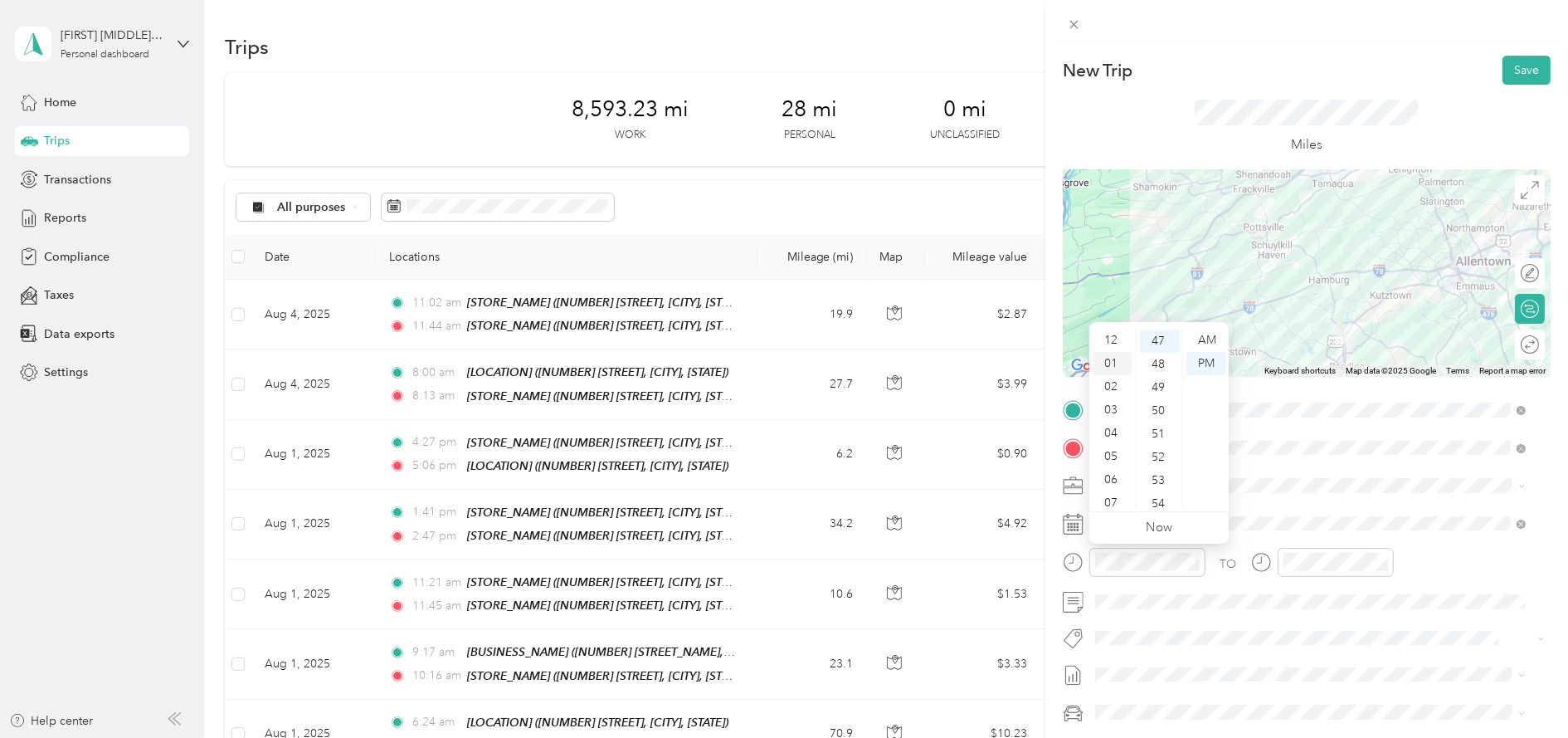 click on "01" at bounding box center [1113, 364] 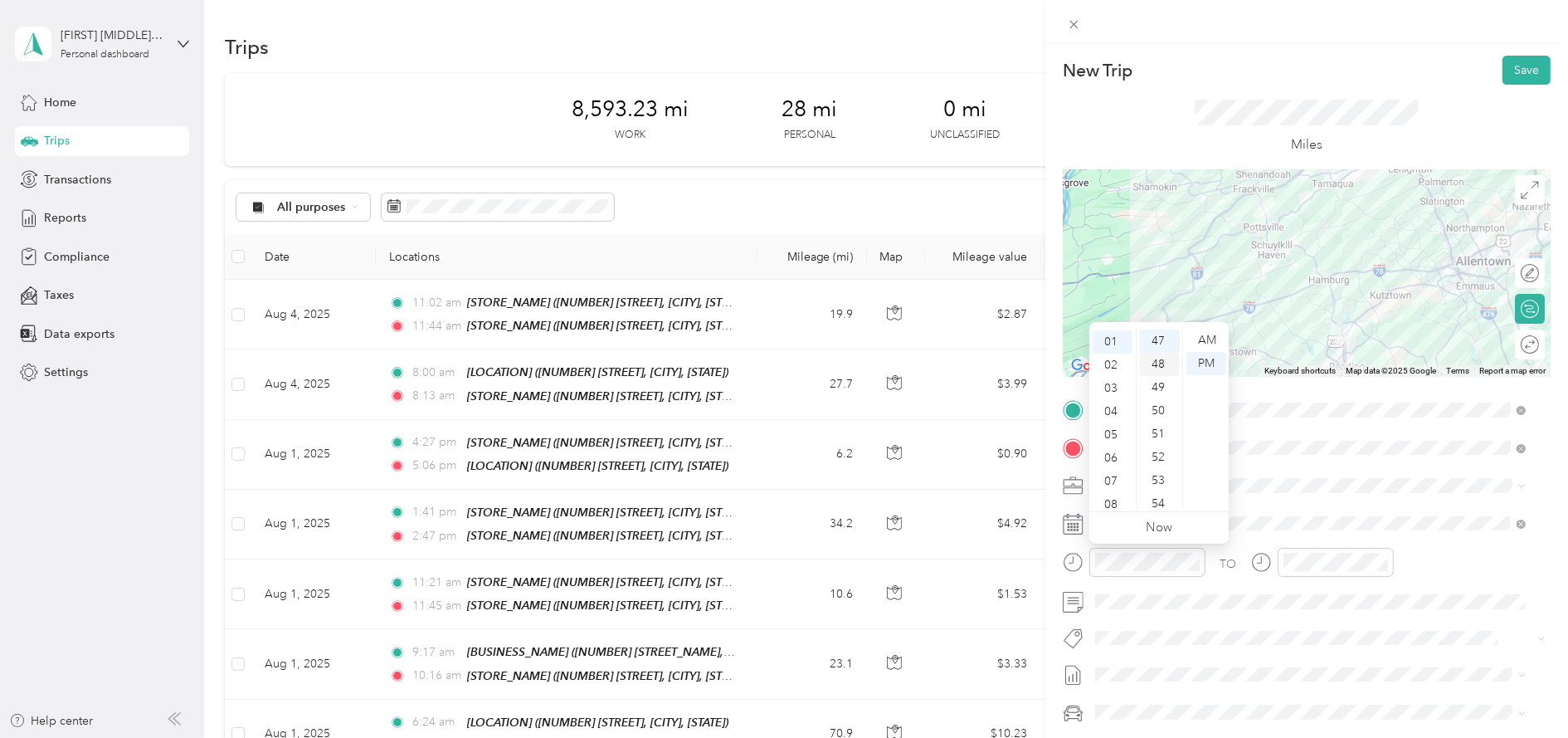 scroll, scrollTop: 22, scrollLeft: 0, axis: vertical 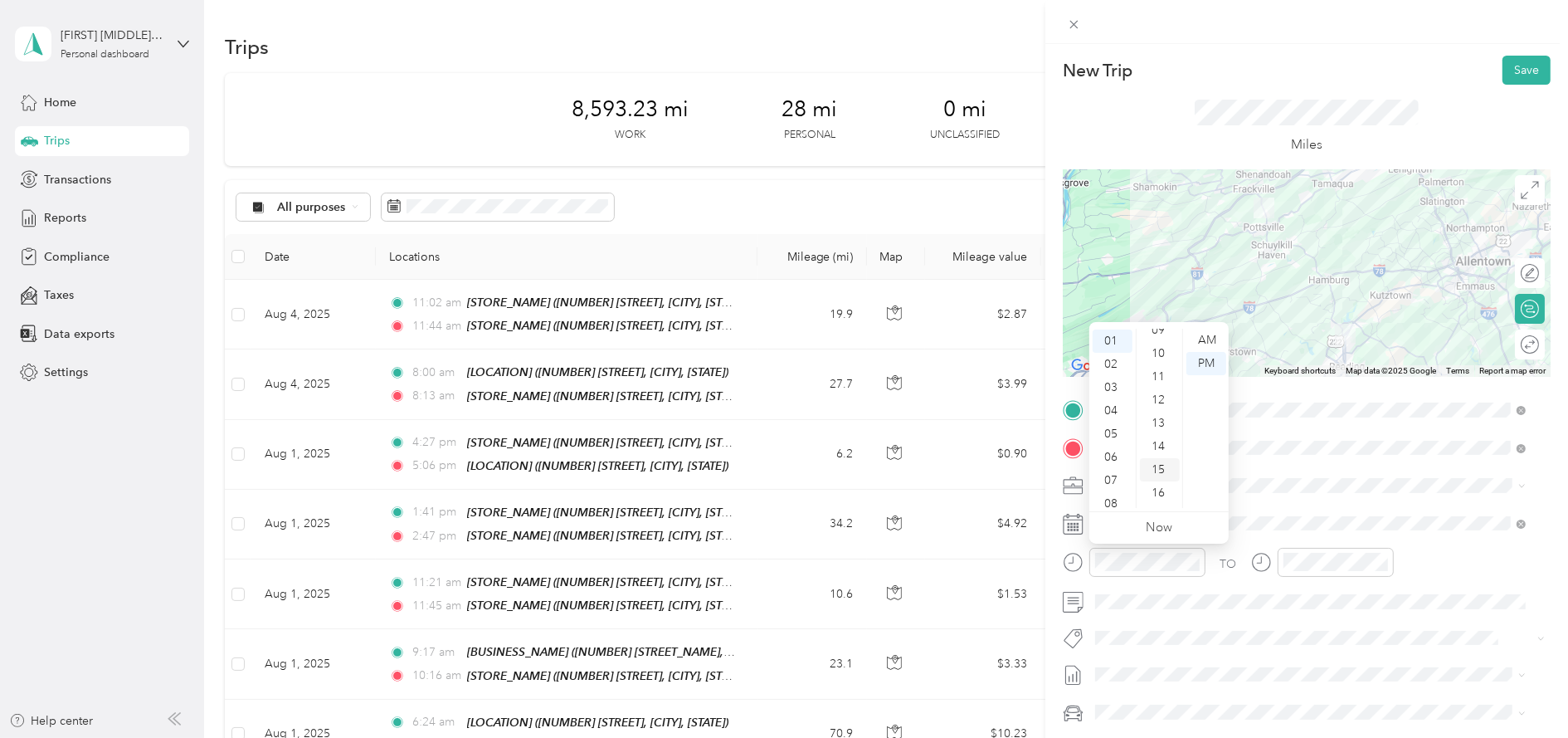click on "15" at bounding box center (1160, 470) 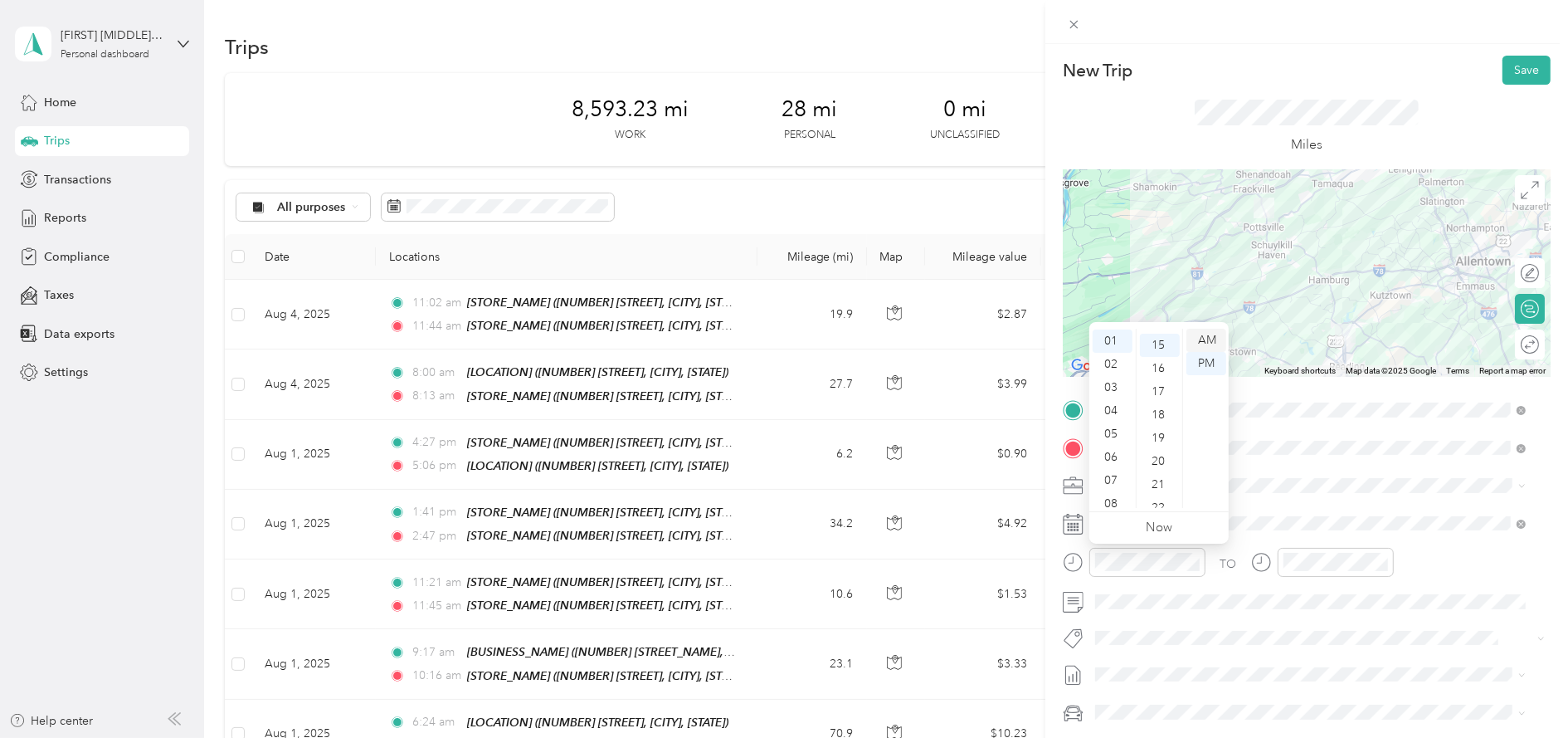 scroll, scrollTop: 349, scrollLeft: 0, axis: vertical 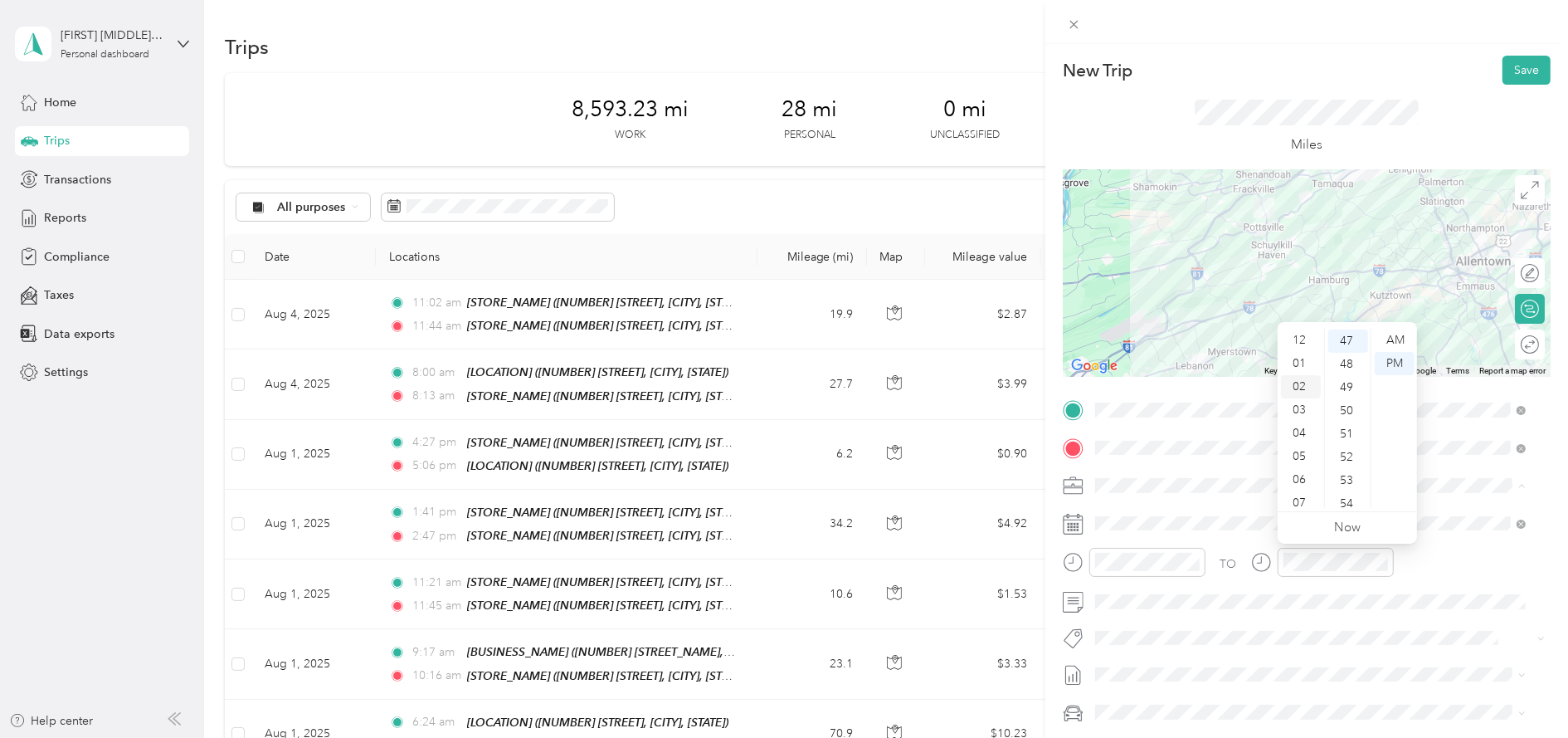 click on "02" at bounding box center (1301, 387) 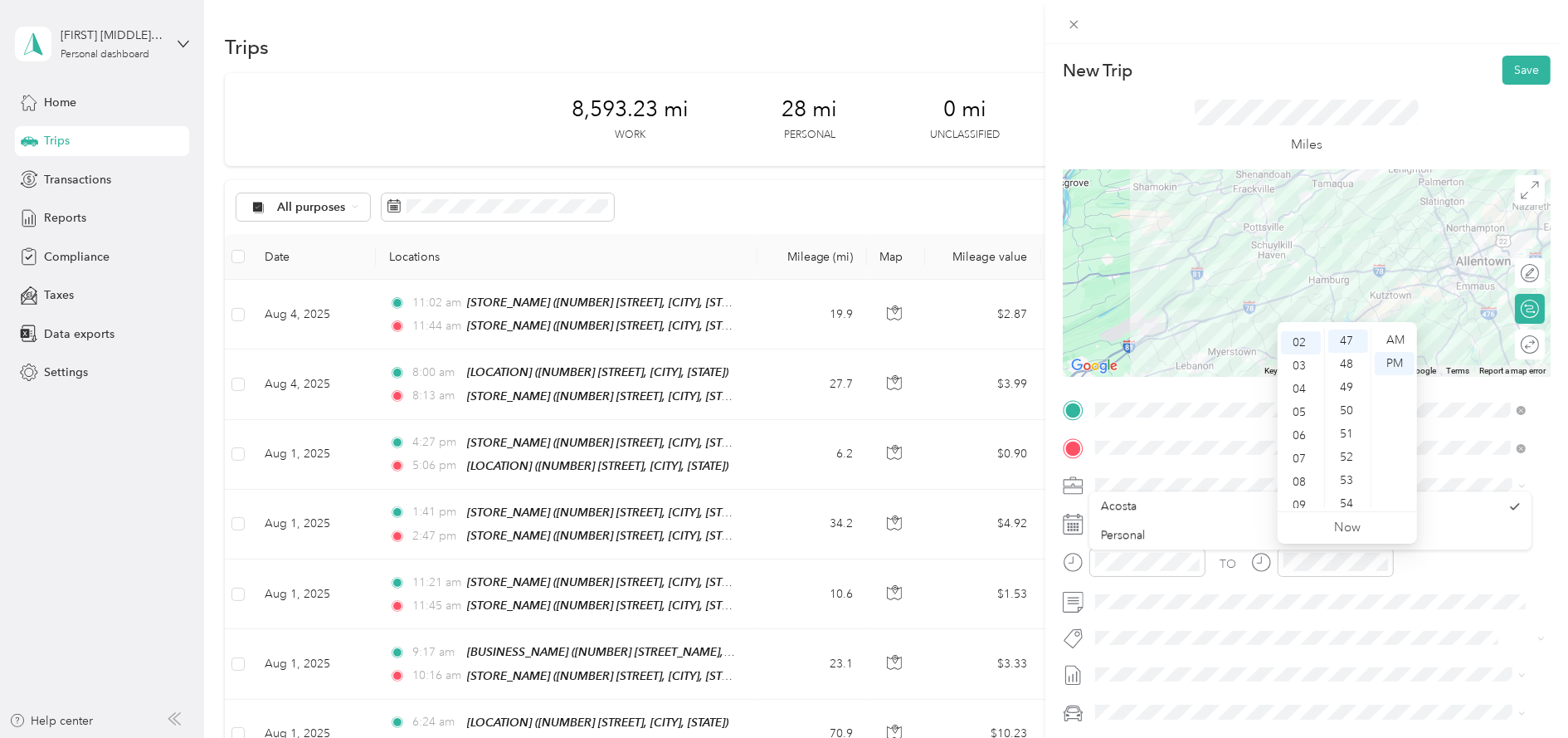 scroll, scrollTop: 46, scrollLeft: 0, axis: vertical 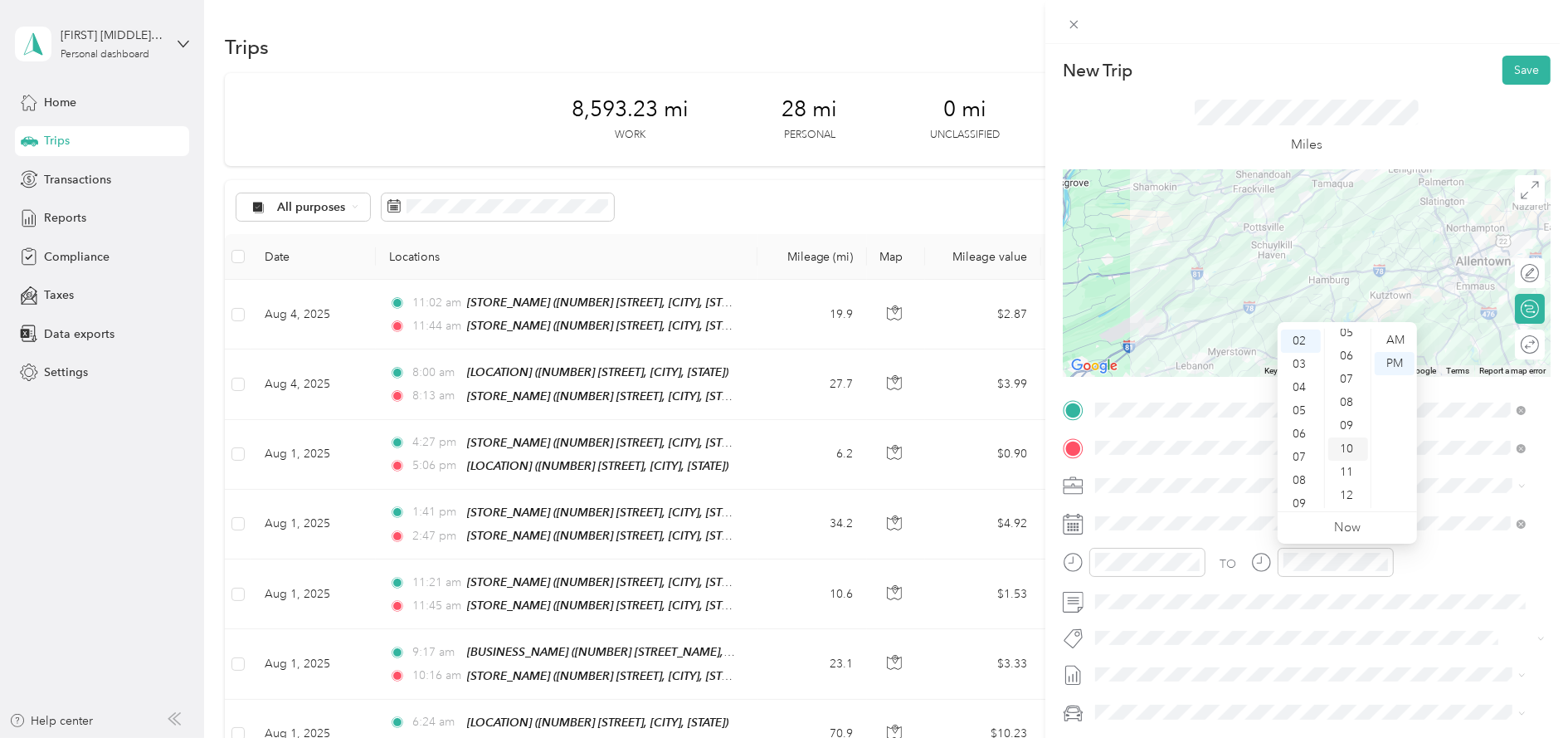 click on "10" at bounding box center (1348, 449) 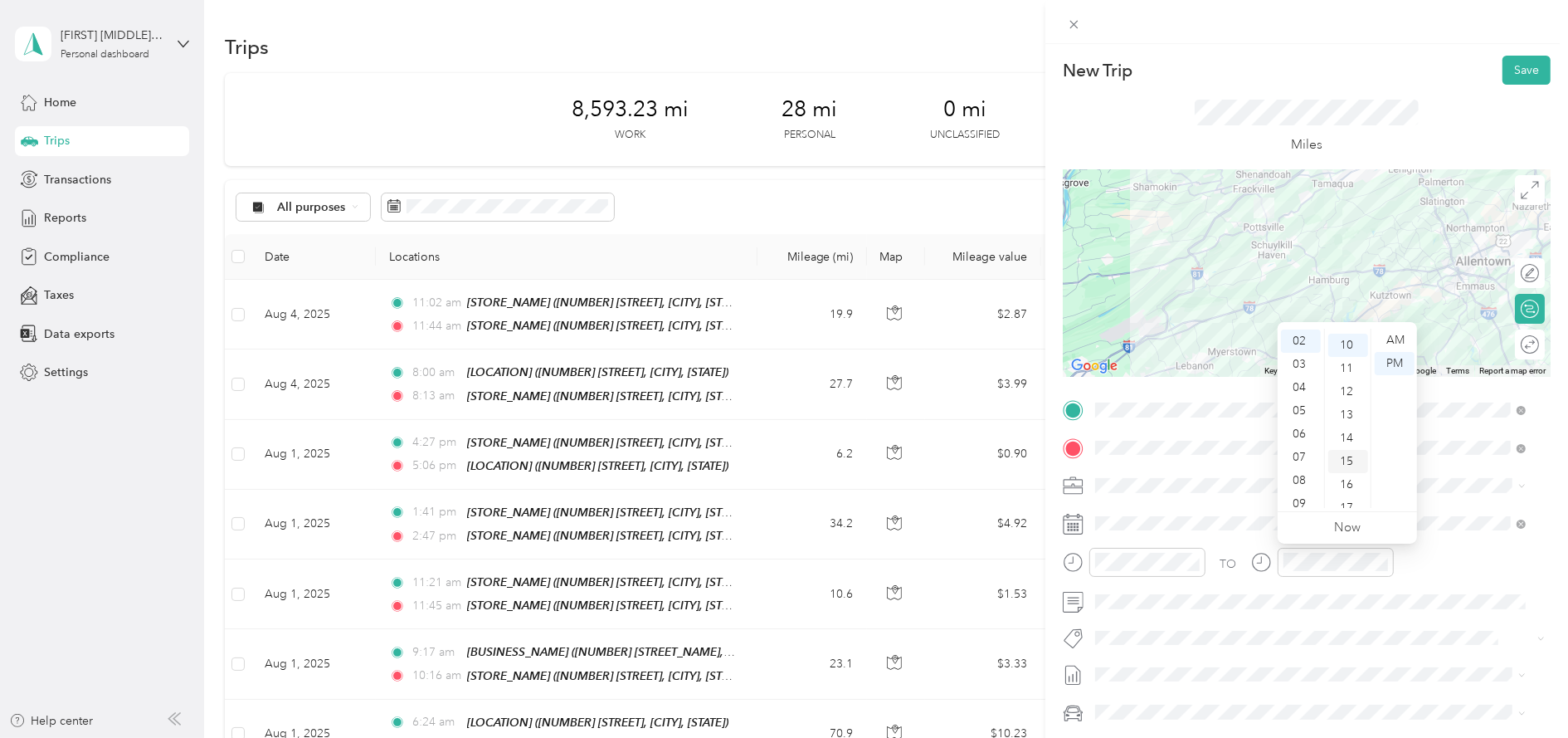 scroll, scrollTop: 232, scrollLeft: 0, axis: vertical 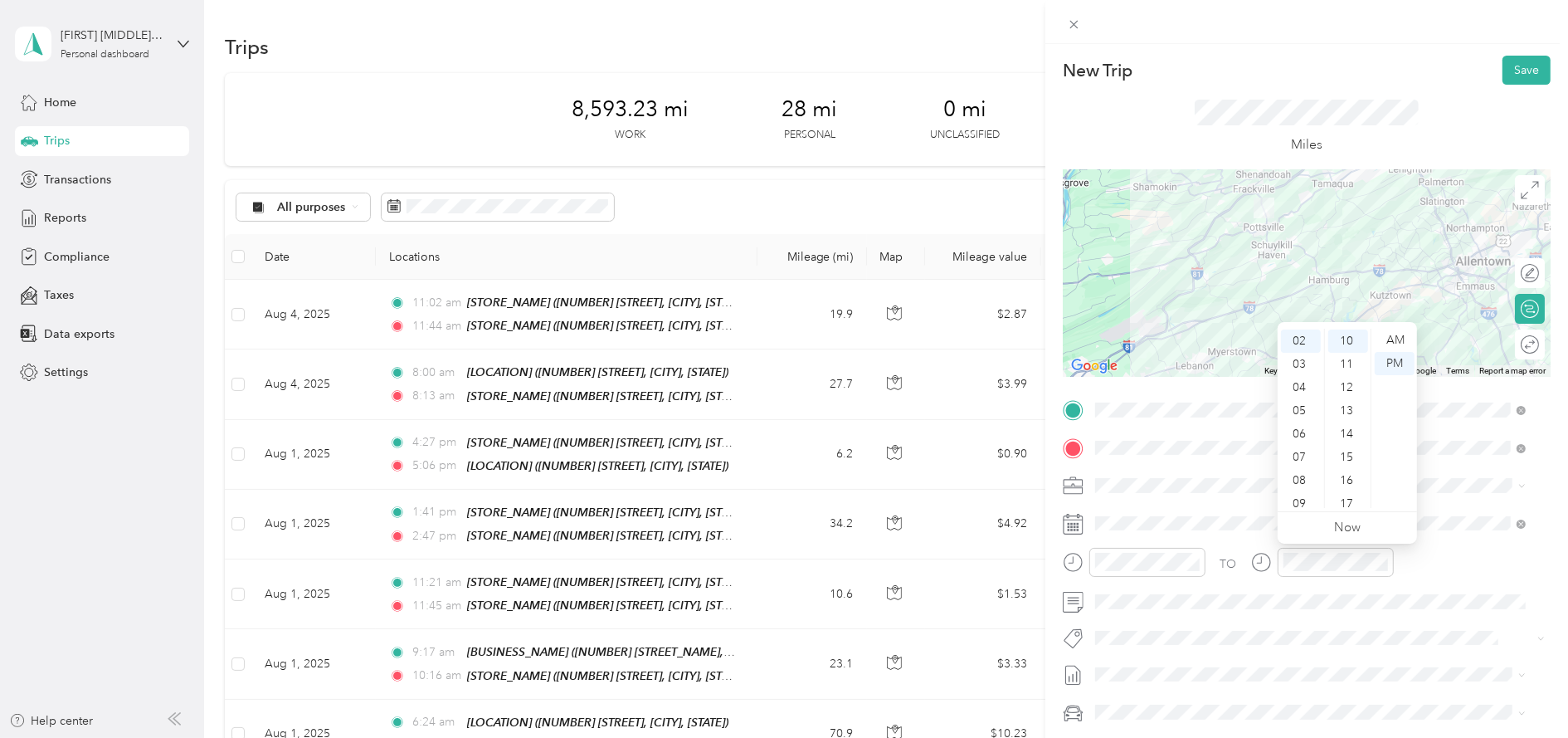click on "TO Add photo" at bounding box center (1307, 597) 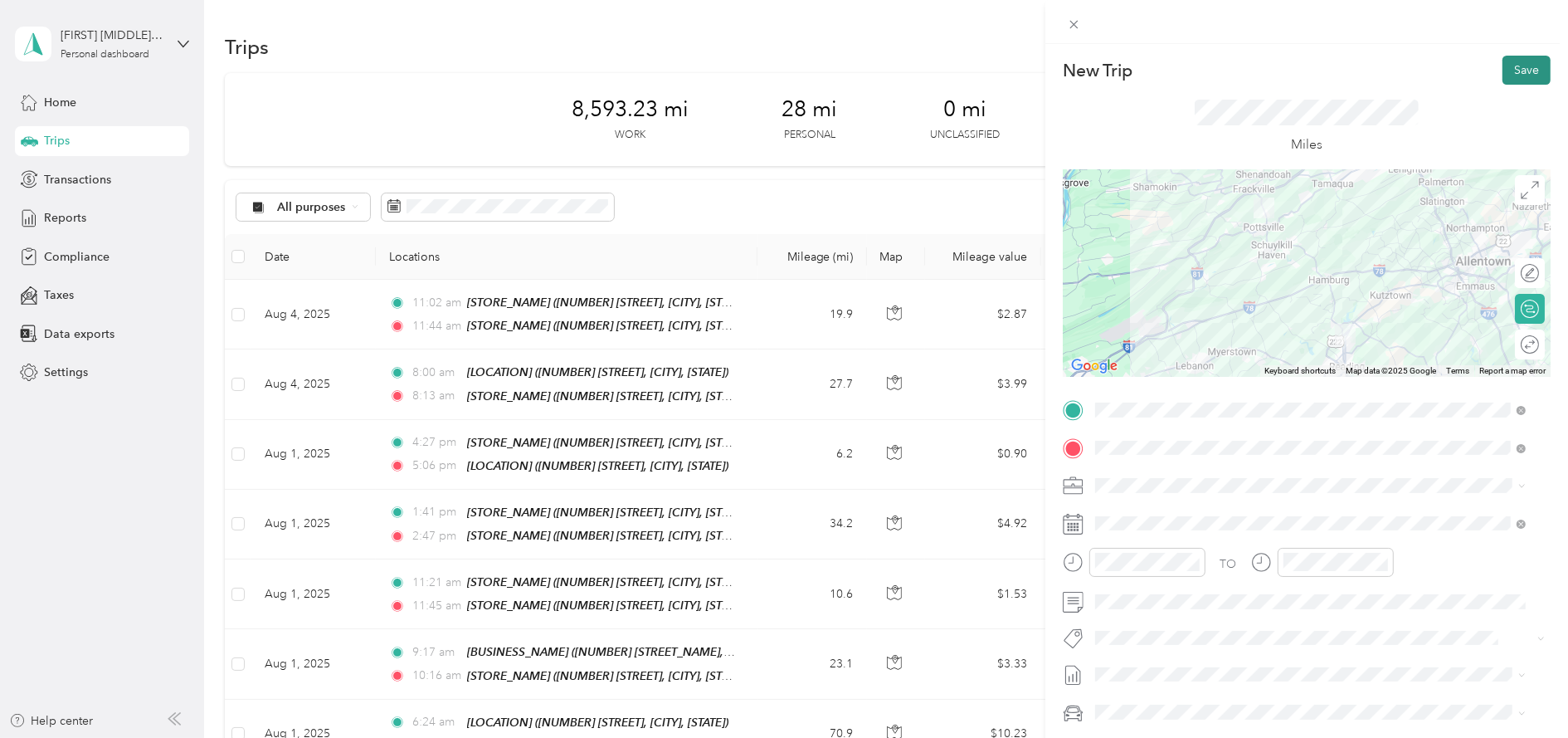 click on "Save" at bounding box center [1527, 70] 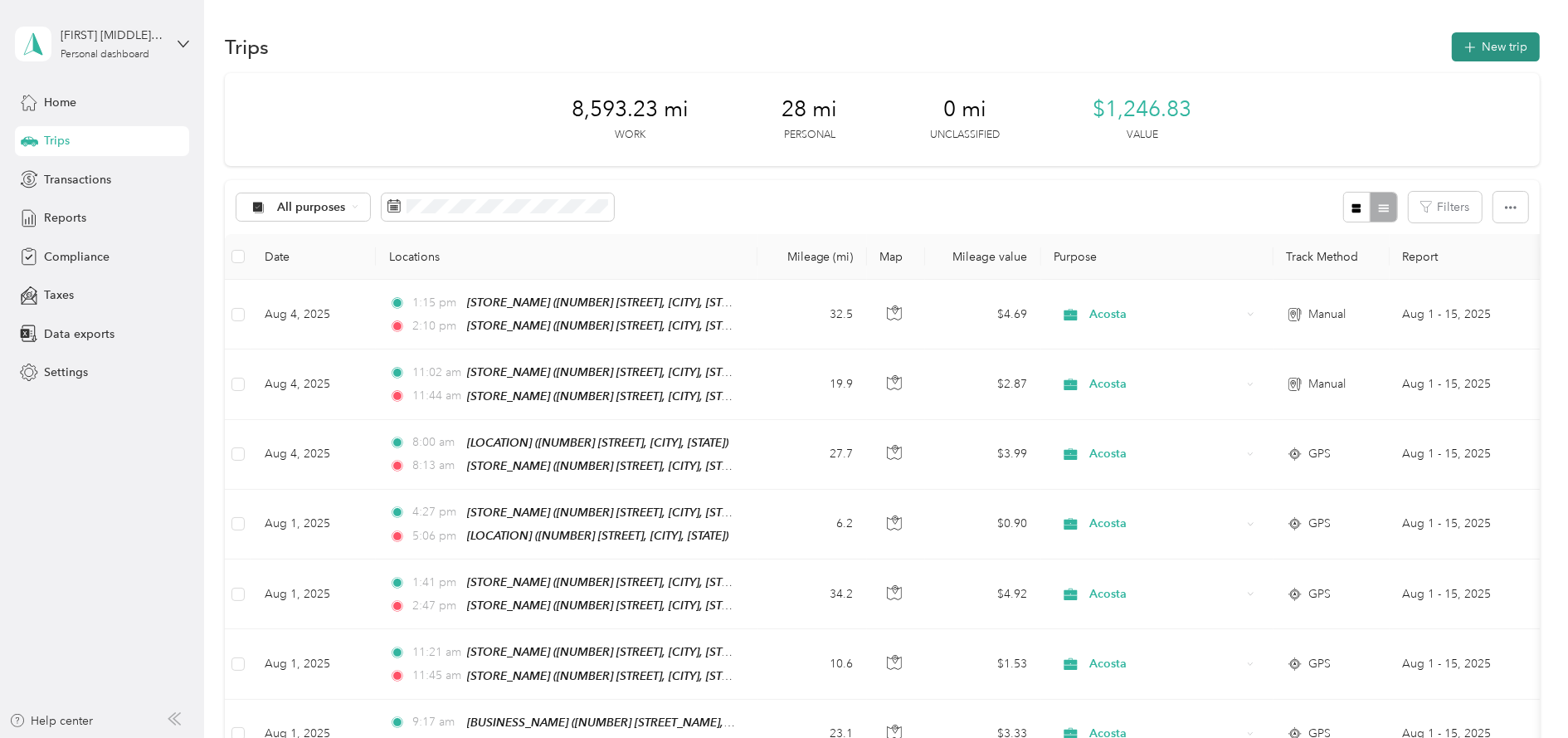 click on "New trip" at bounding box center (1496, 46) 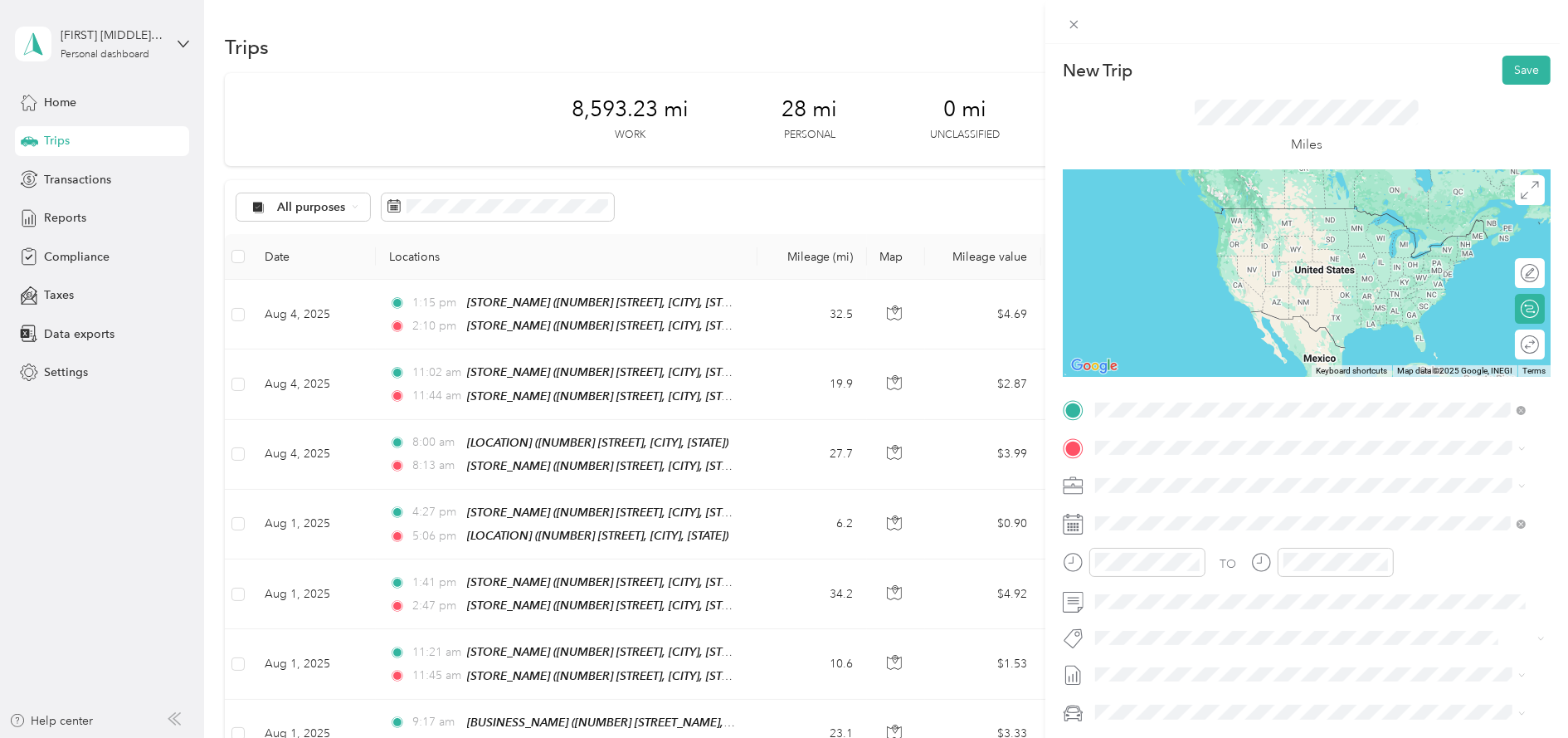click on "TEAM Walmart Supercenter" at bounding box center [1303, 594] 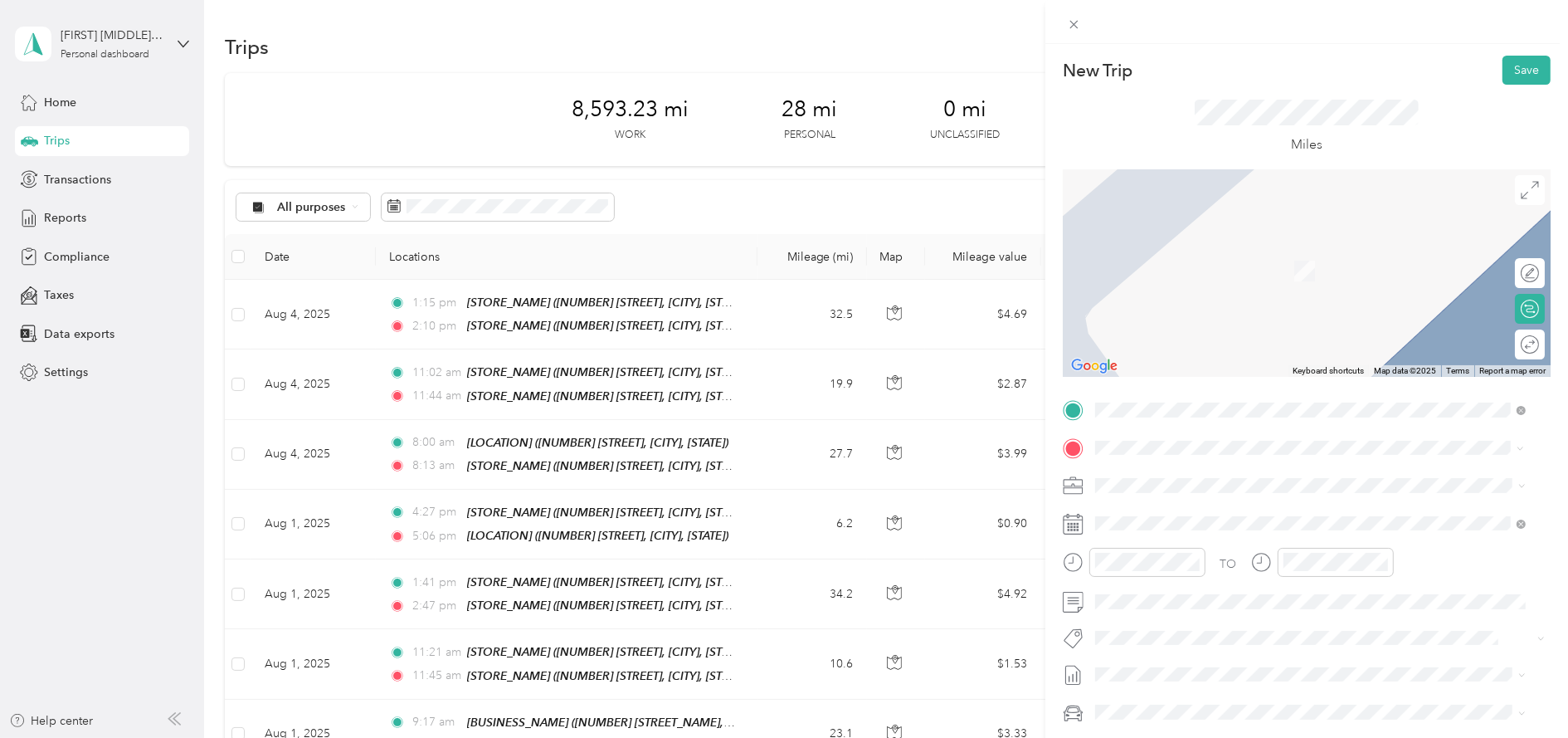 click on "[NUMBER] [STREET], [CITY], [STATE], [COUNTRY]" at bounding box center [1255, 532] 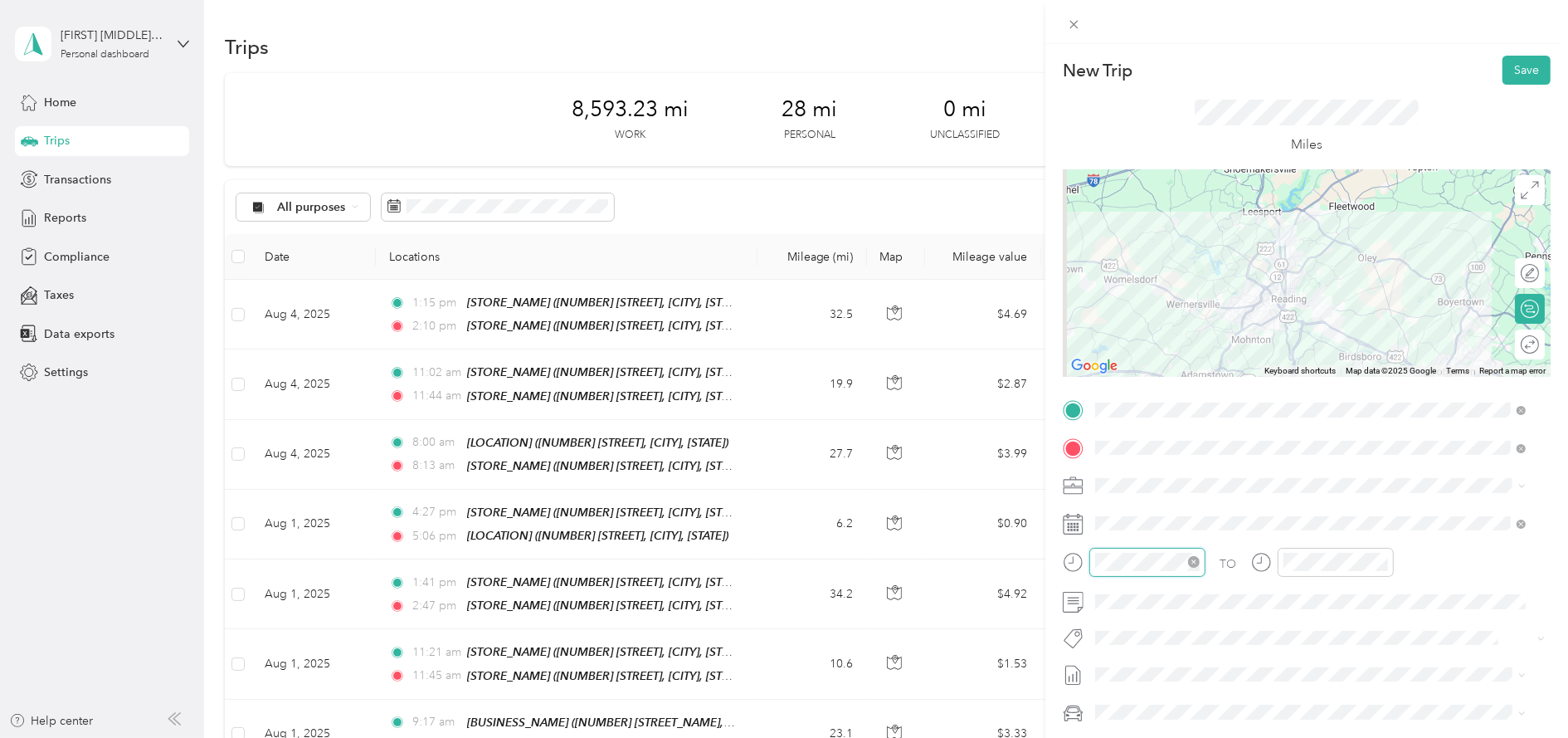 scroll, scrollTop: 99, scrollLeft: 0, axis: vertical 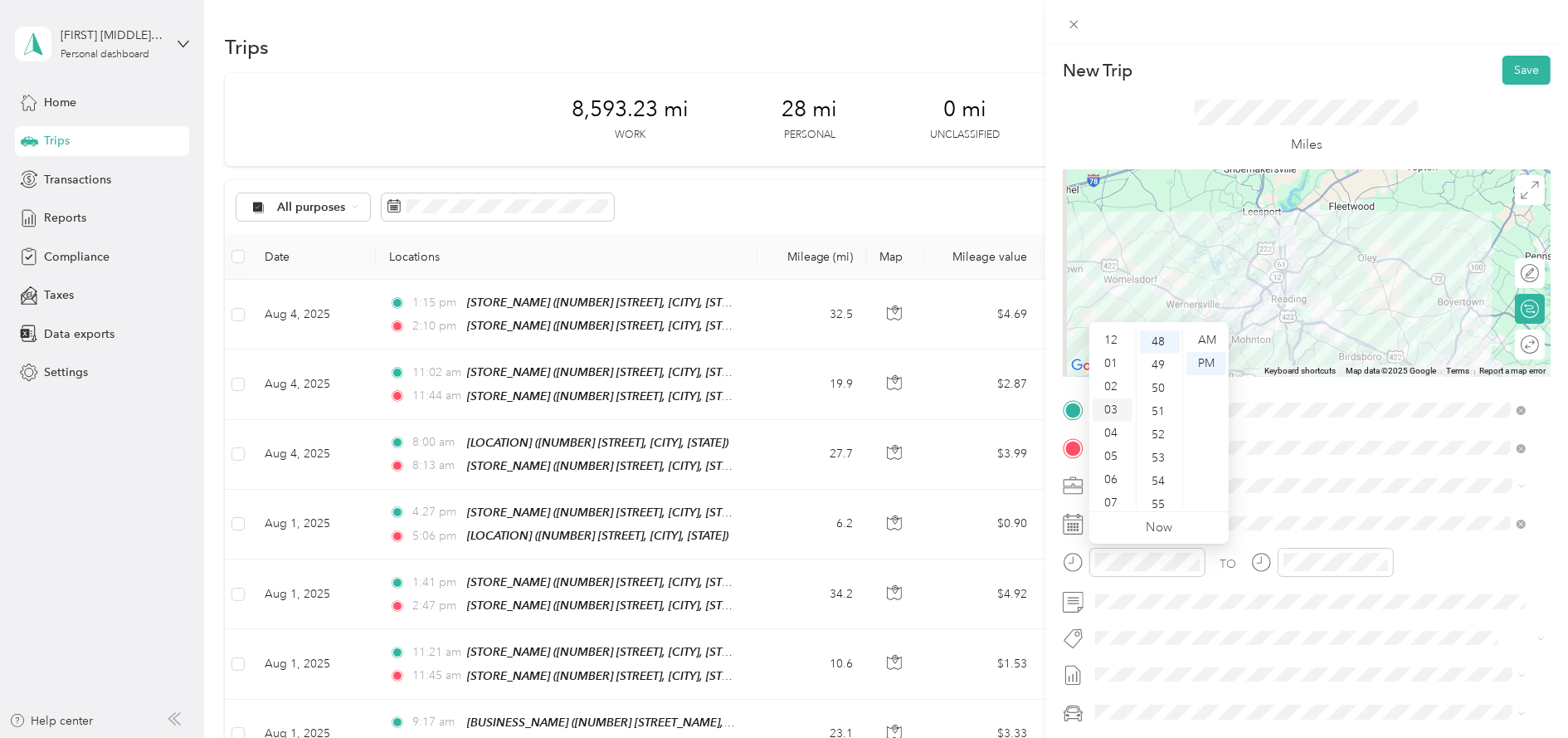 click on "03" at bounding box center [1113, 410] 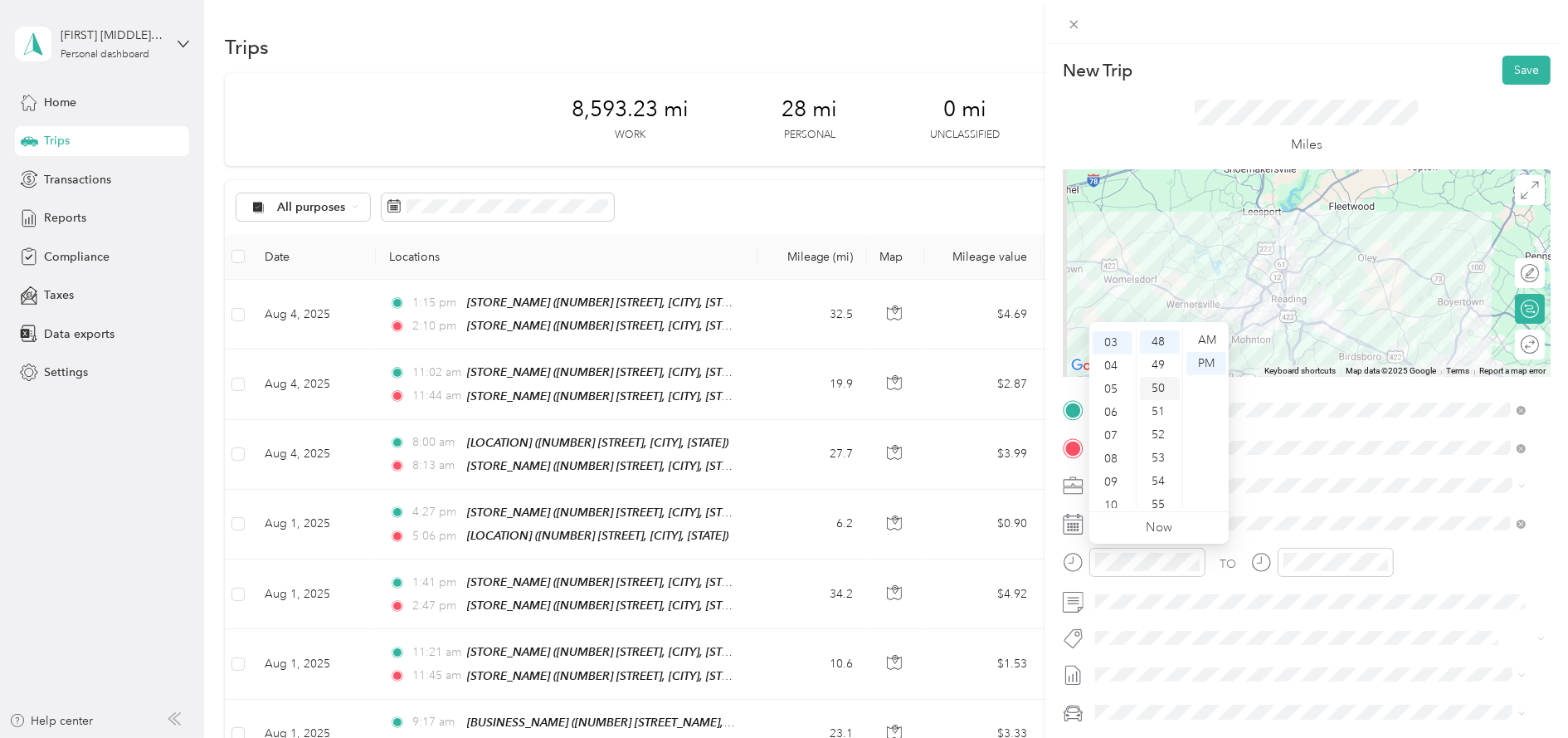 scroll, scrollTop: 70, scrollLeft: 0, axis: vertical 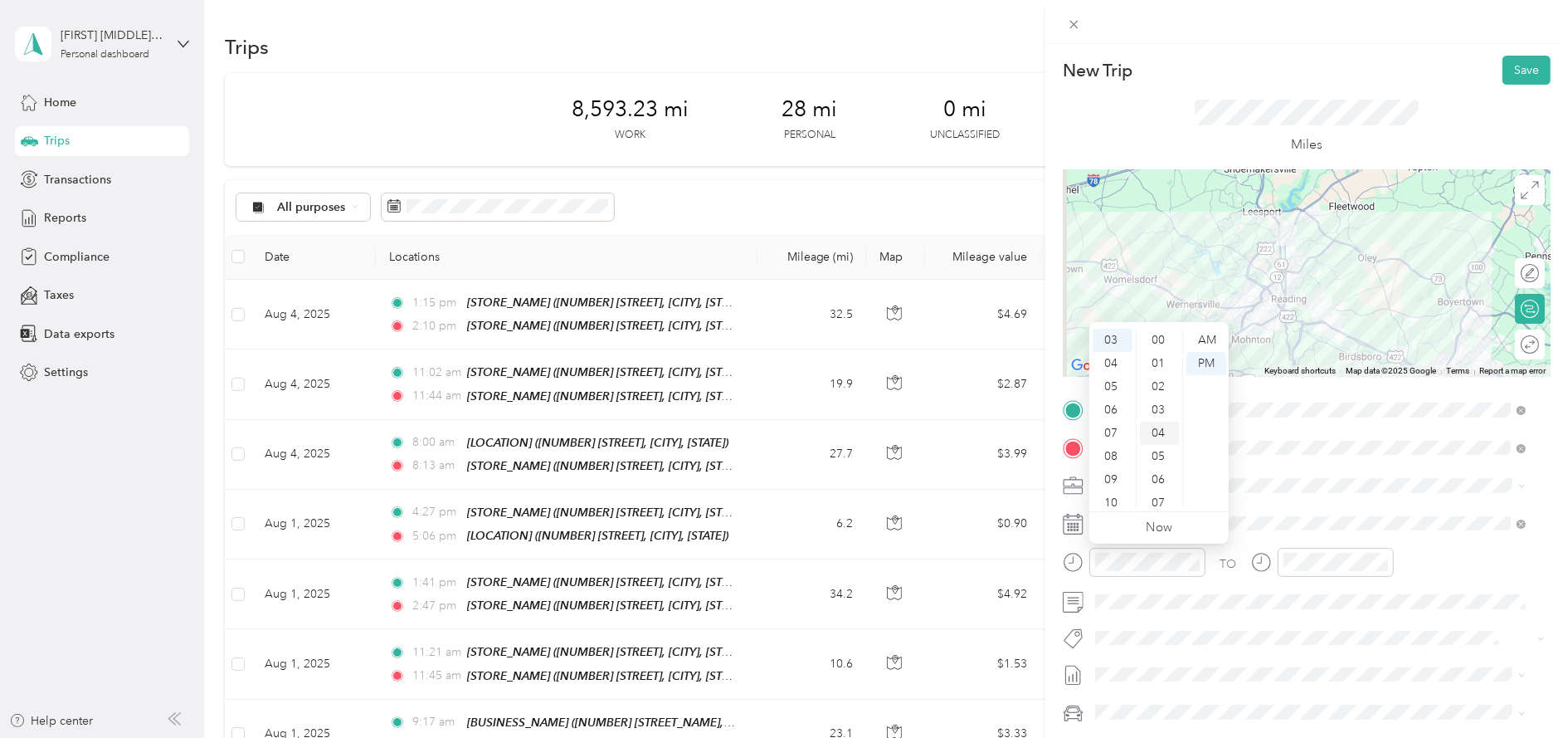 click on "04" at bounding box center [1160, 433] 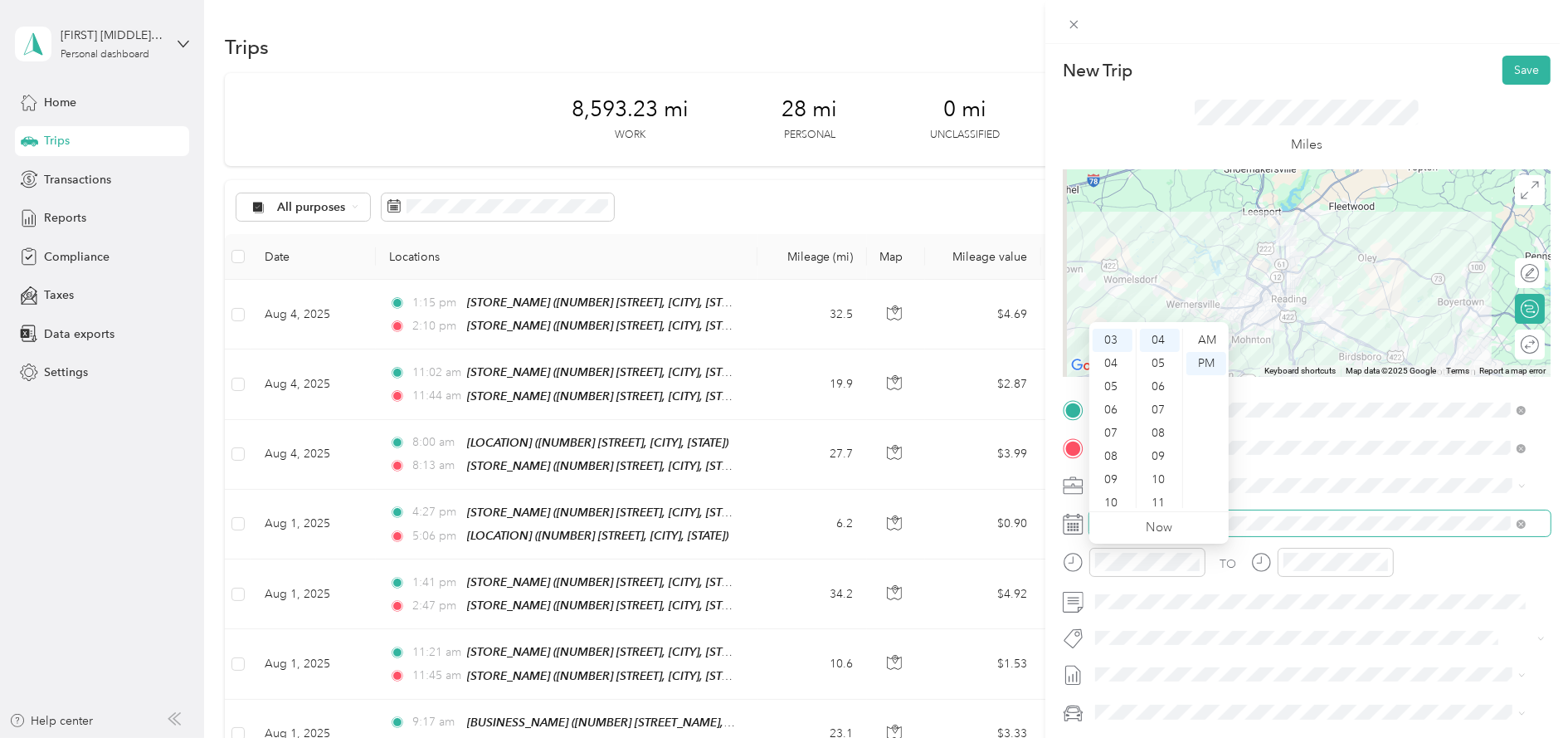 click at bounding box center [1320, 523] 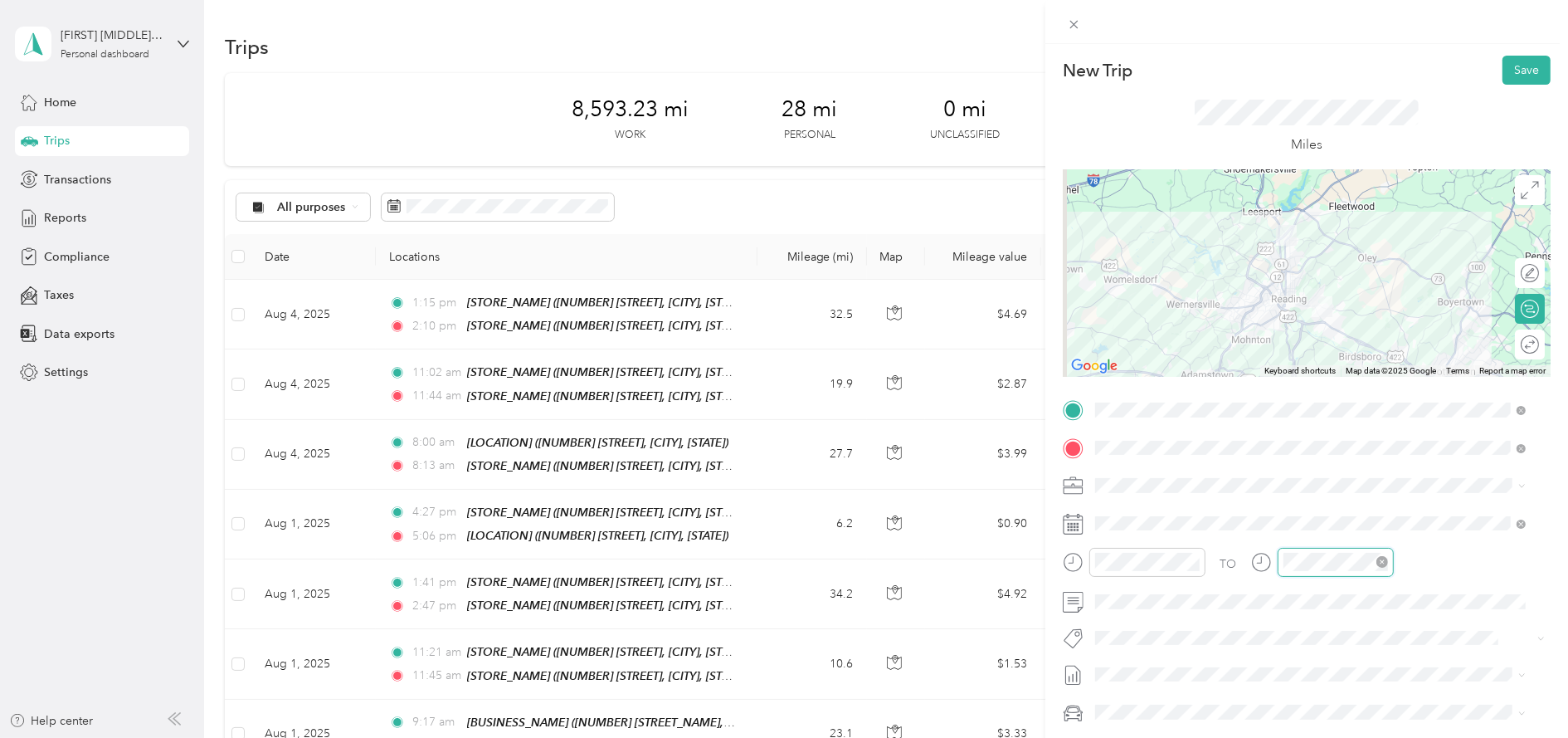 scroll, scrollTop: 1113, scrollLeft: 0, axis: vertical 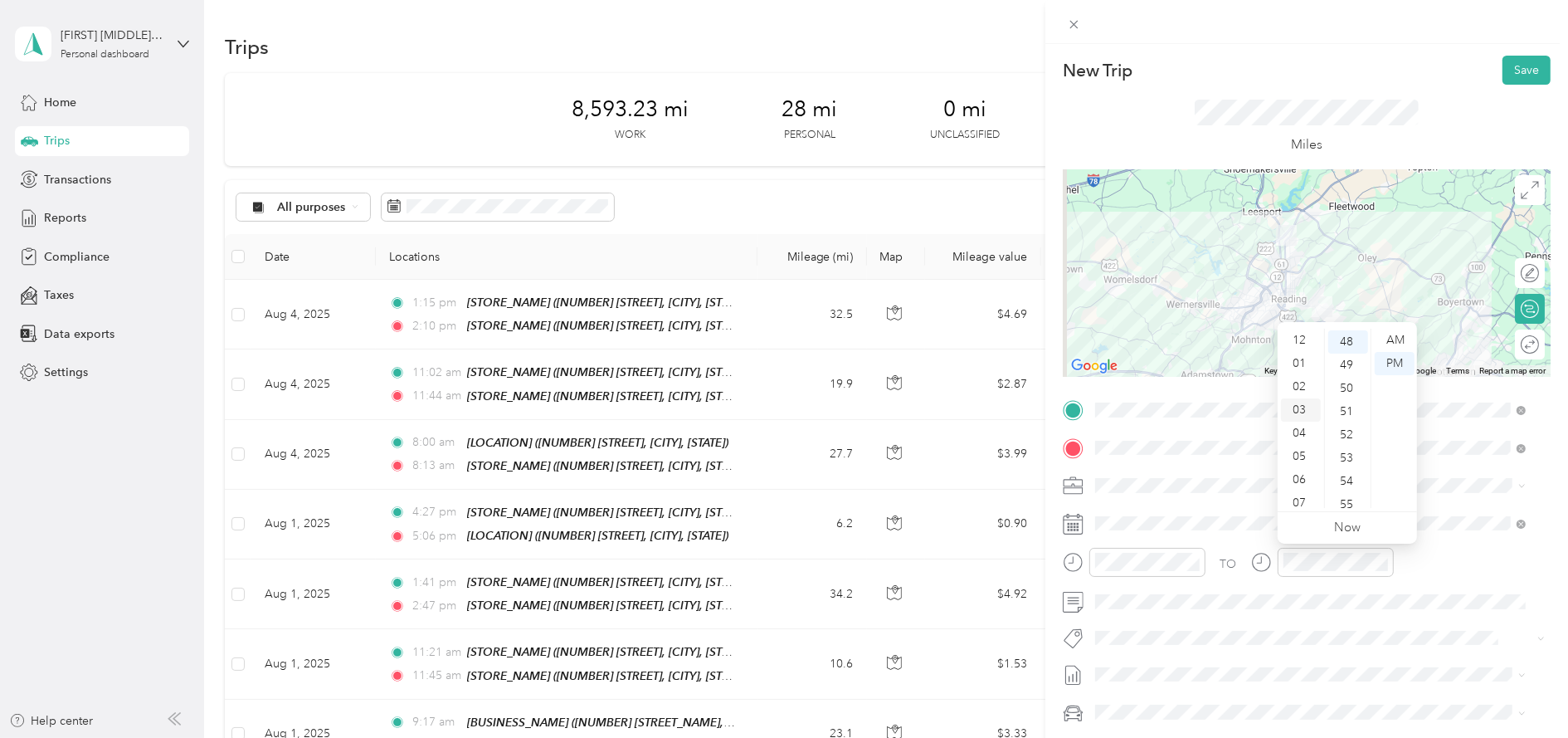 click on "03" at bounding box center [1301, 410] 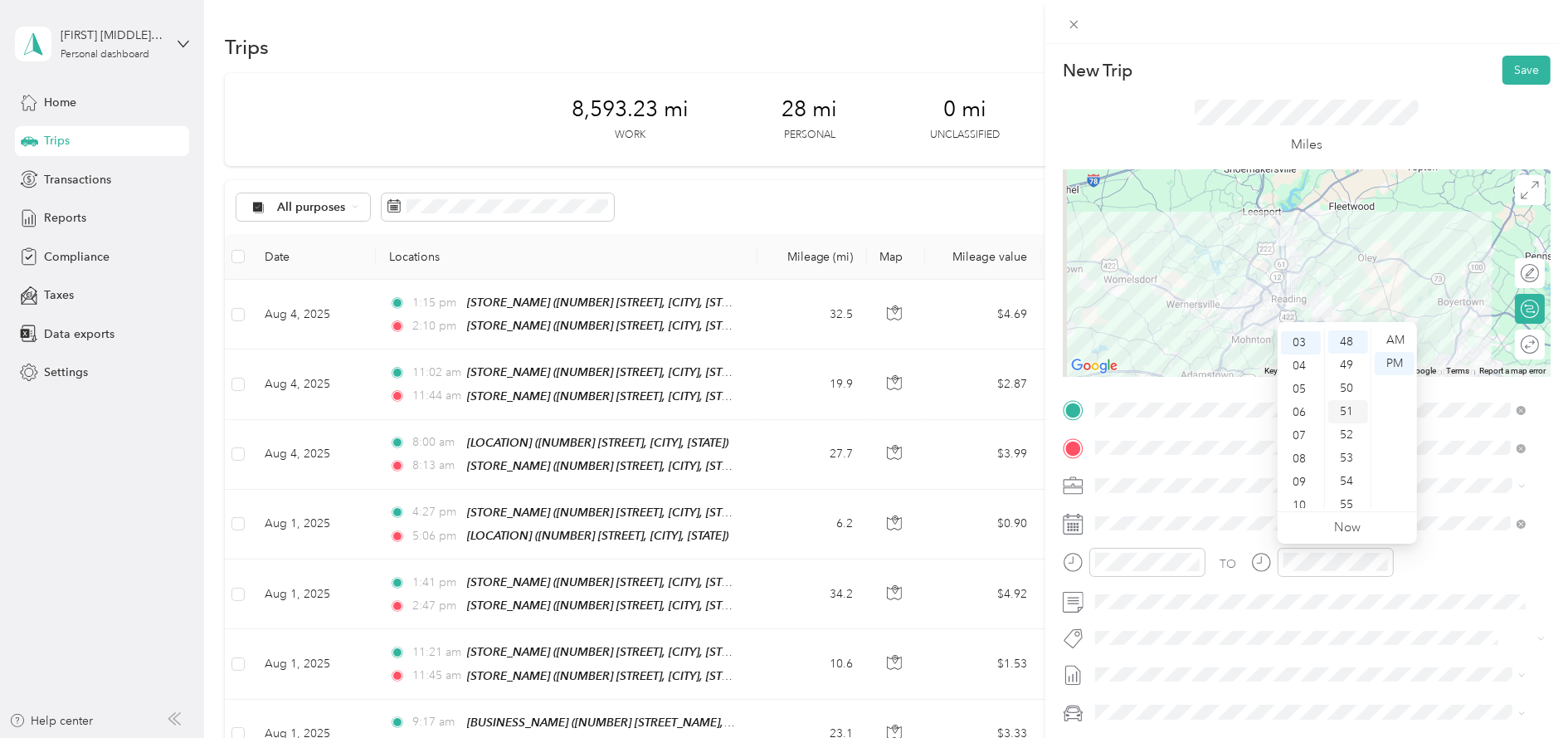 scroll, scrollTop: 70, scrollLeft: 0, axis: vertical 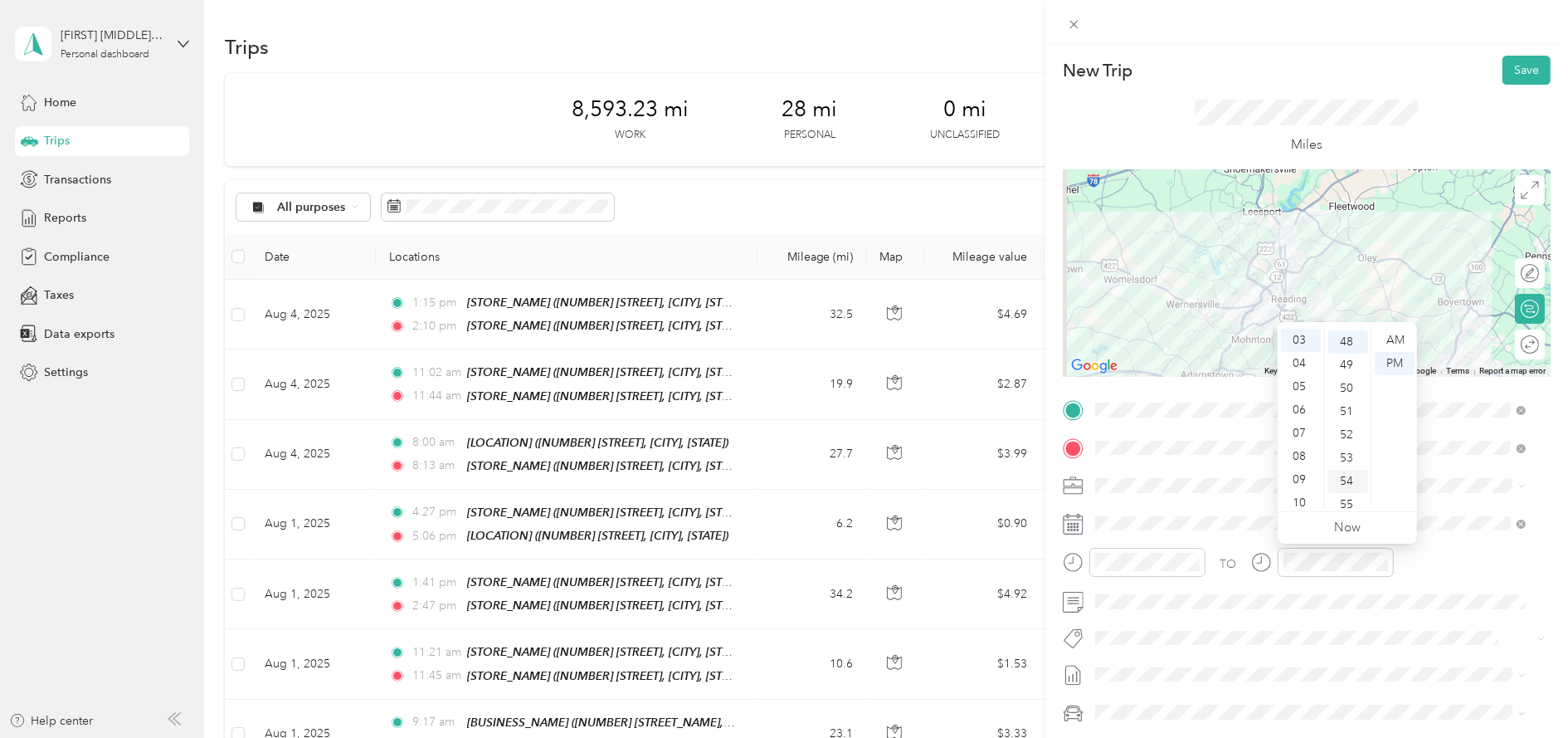 click on "54" at bounding box center (1348, 481) 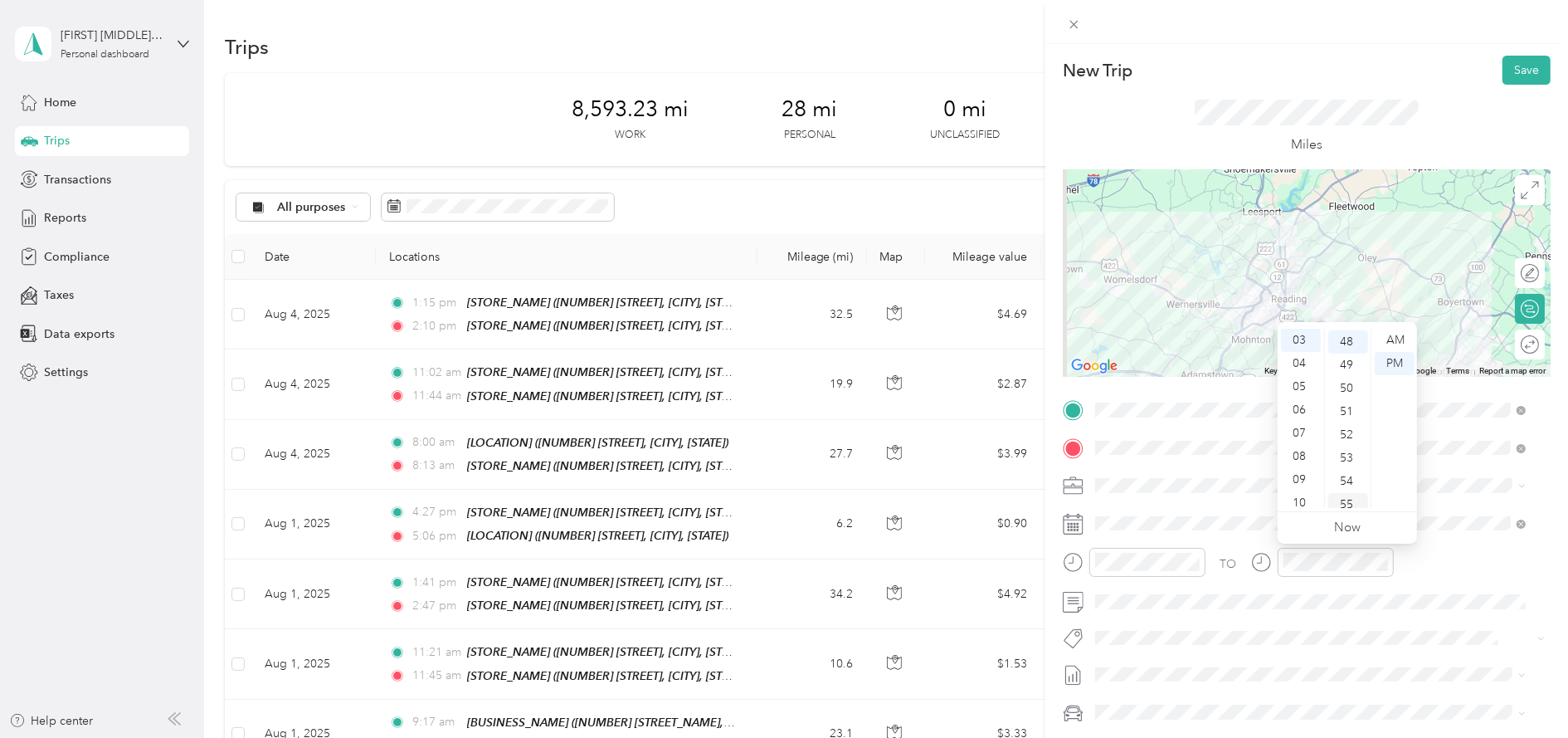 scroll, scrollTop: 1214, scrollLeft: 0, axis: vertical 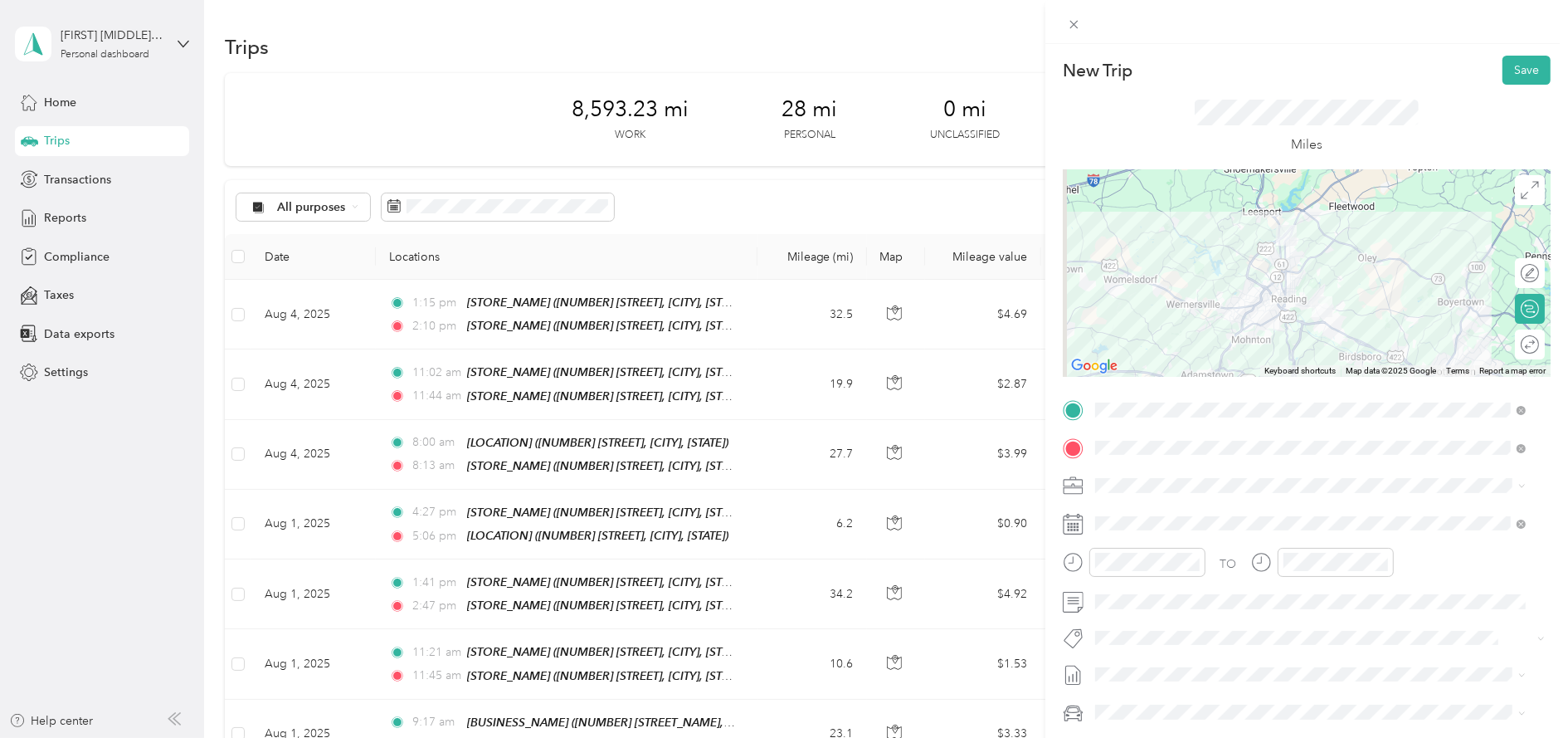 click on "TO" at bounding box center (1307, 568) 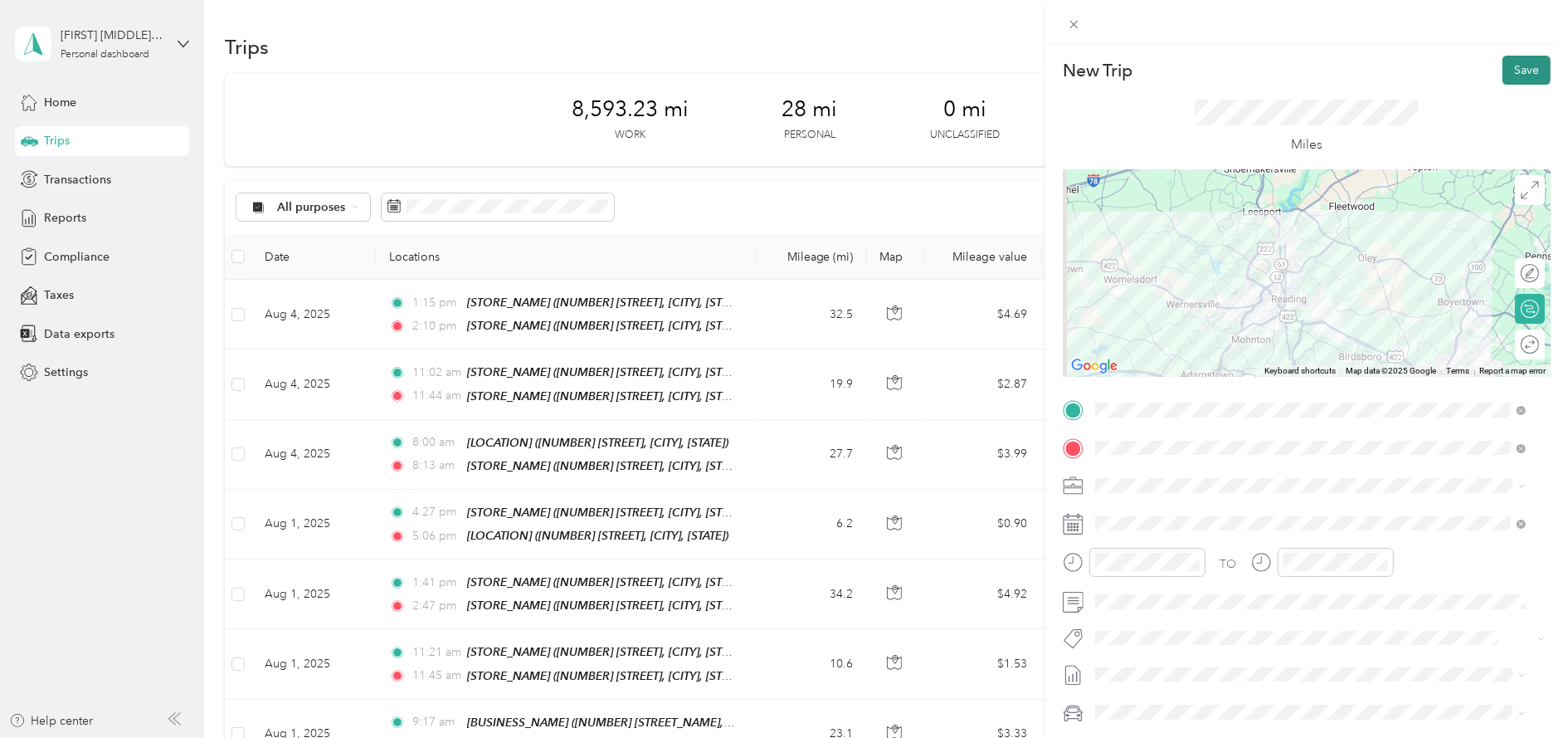 click on "Save" at bounding box center [1527, 70] 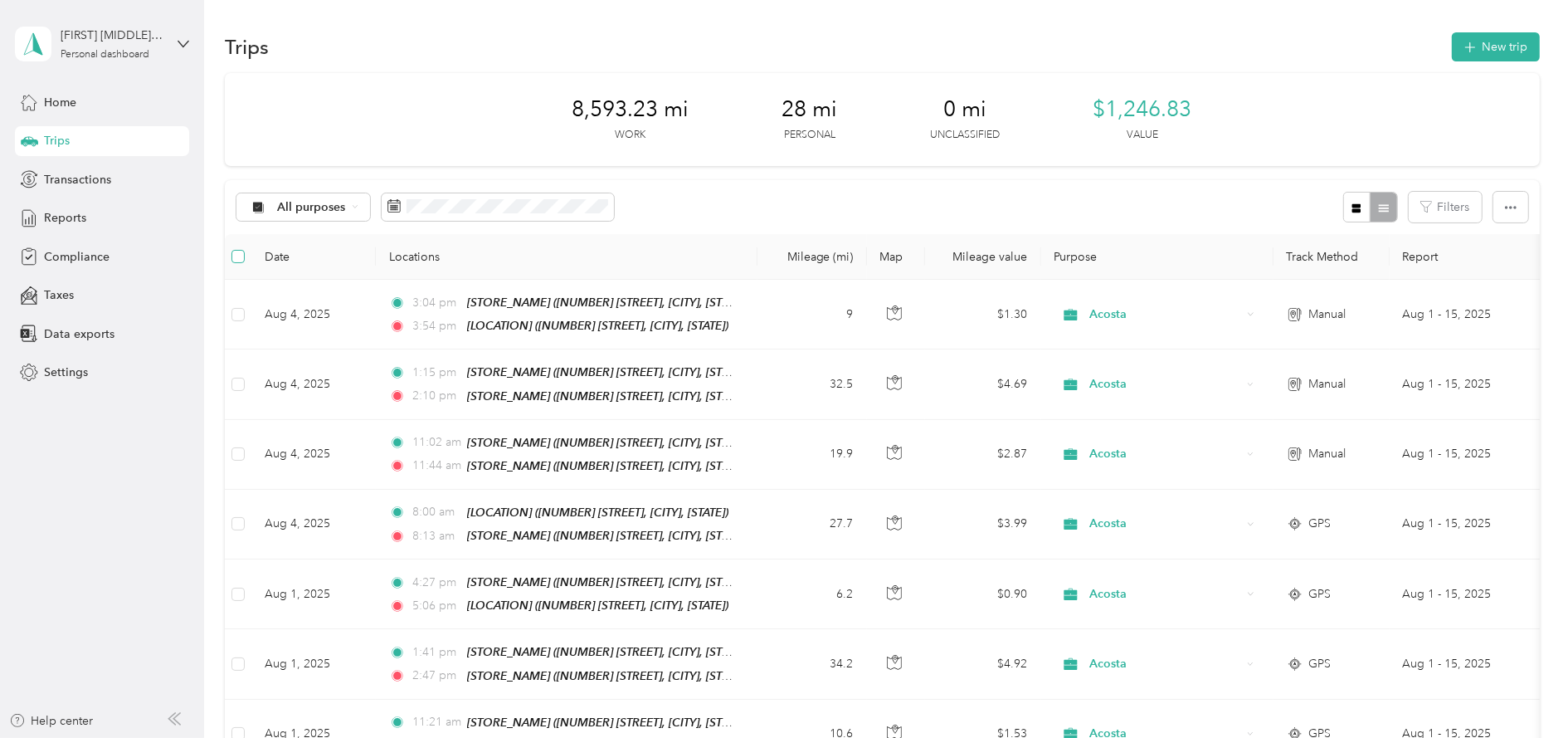 click at bounding box center (238, 257) 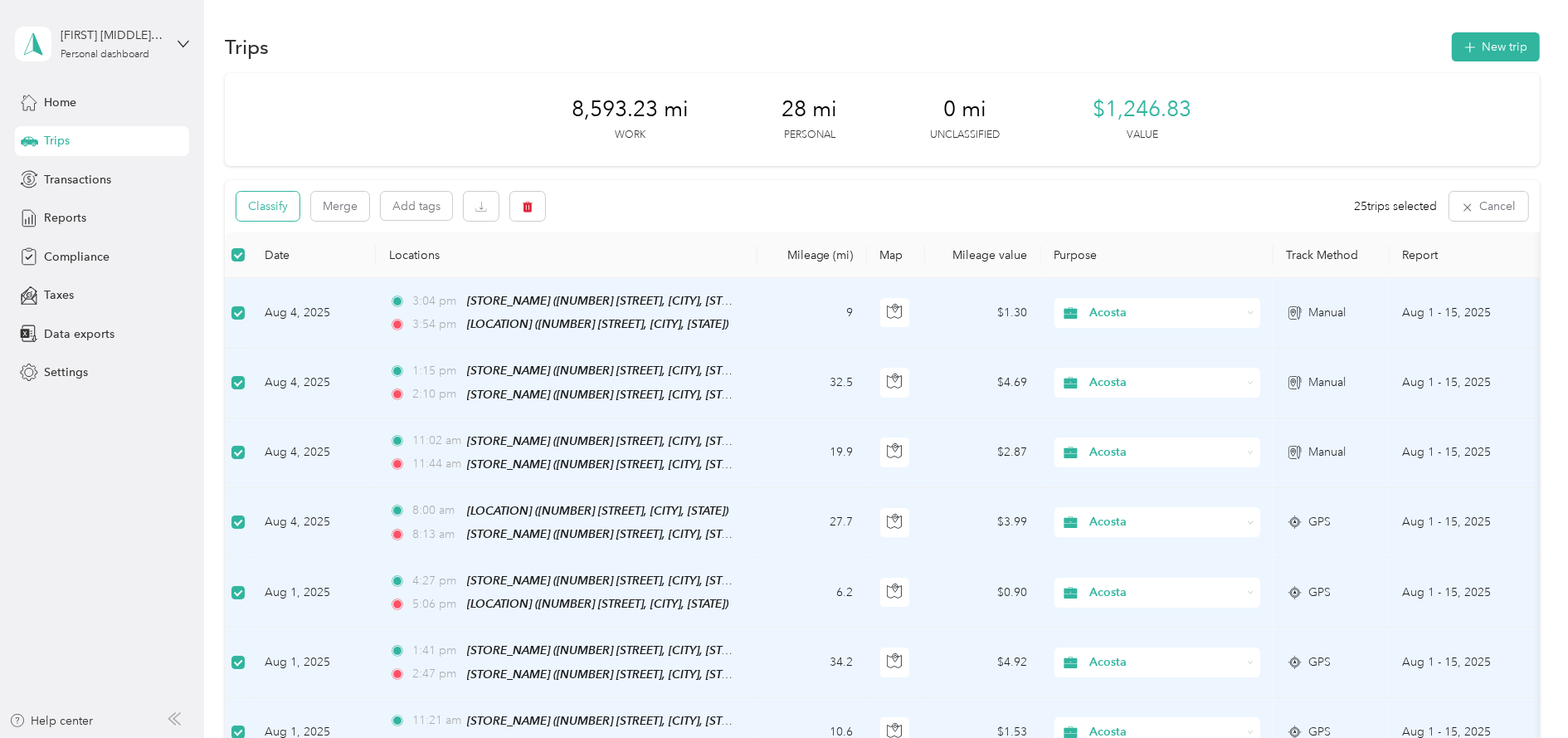 click on "Classify" at bounding box center (268, 206) 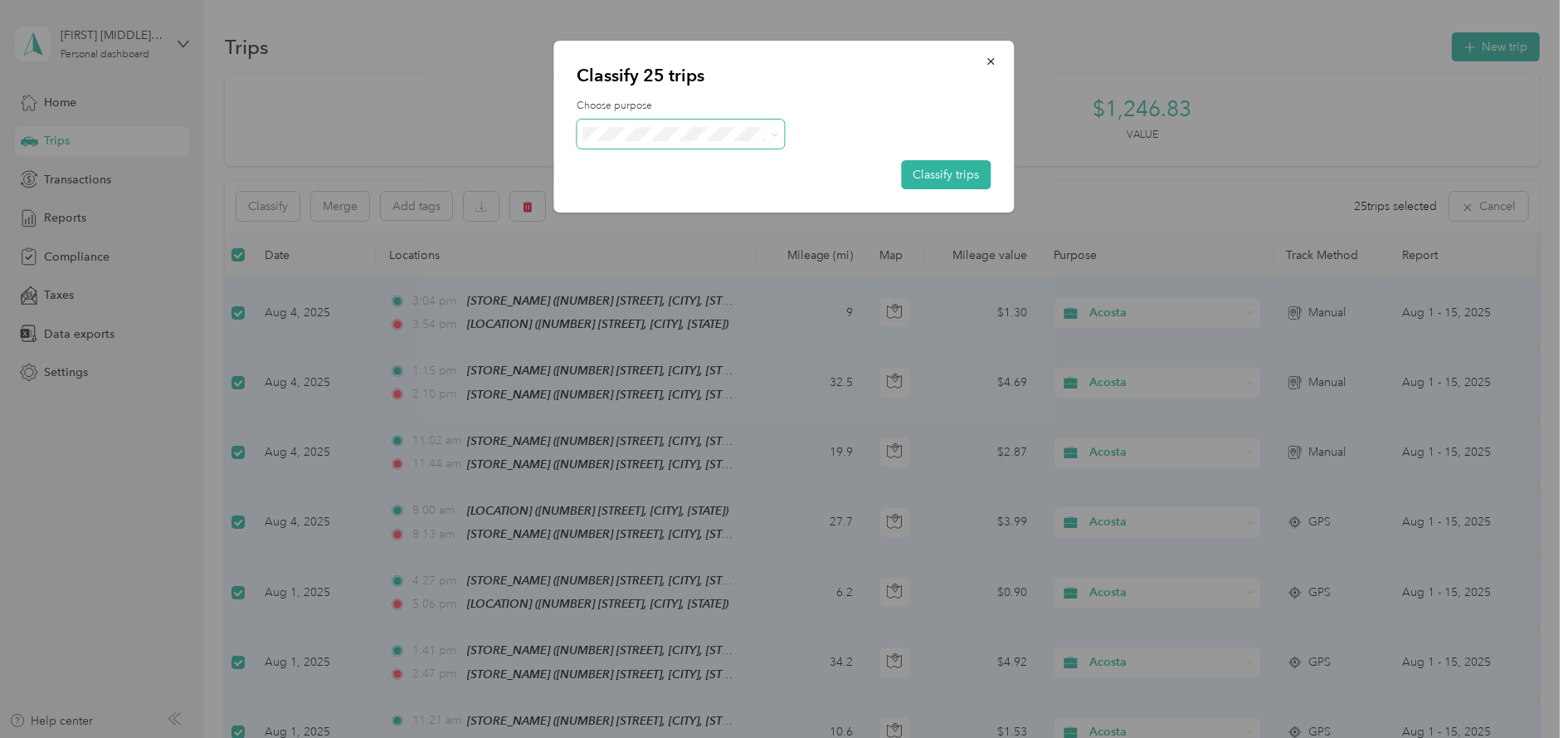 click at bounding box center [681, 134] 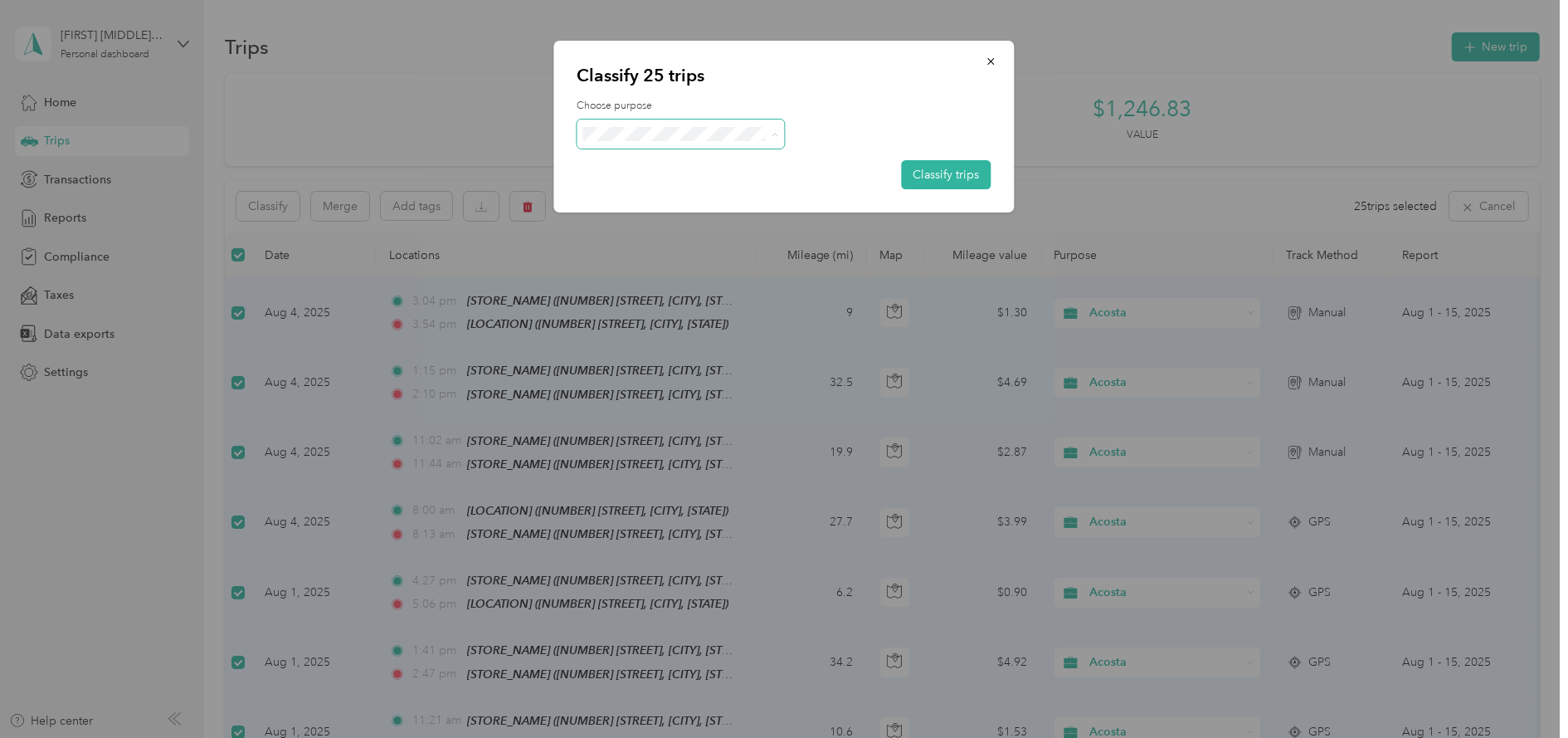 click on "Acosta" at bounding box center (681, 164) 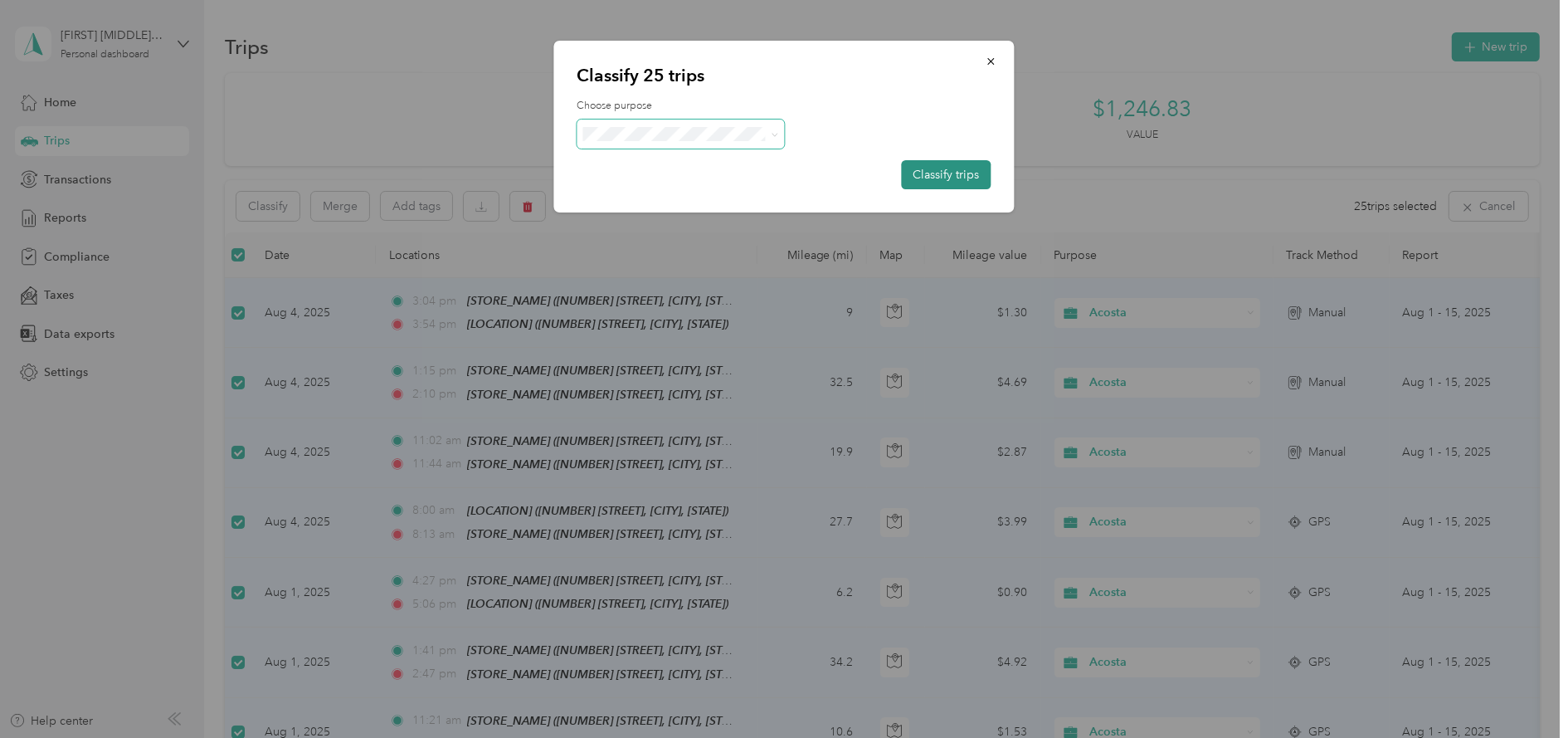 click on "Classify trips" at bounding box center (947, 174) 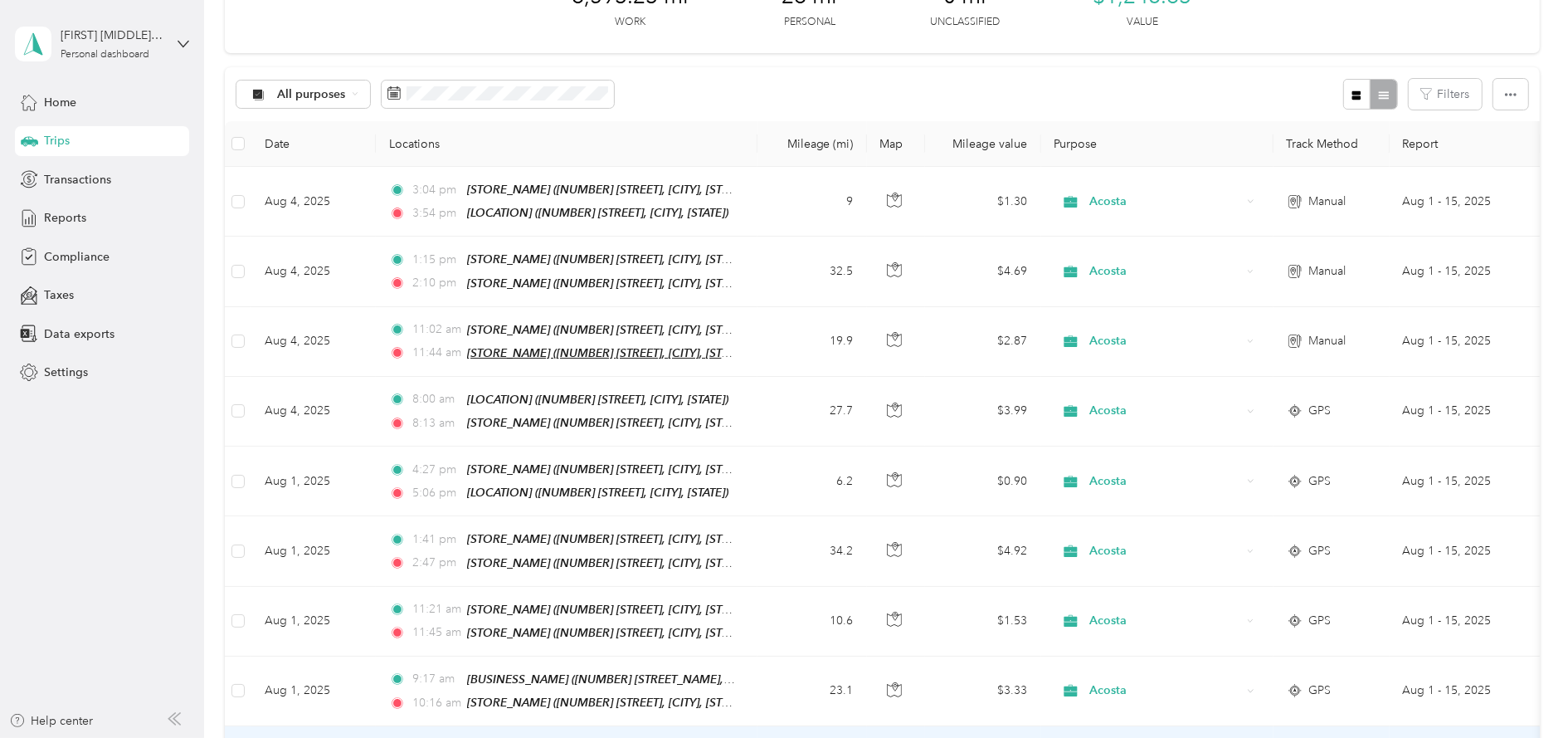 scroll, scrollTop: 0, scrollLeft: 0, axis: both 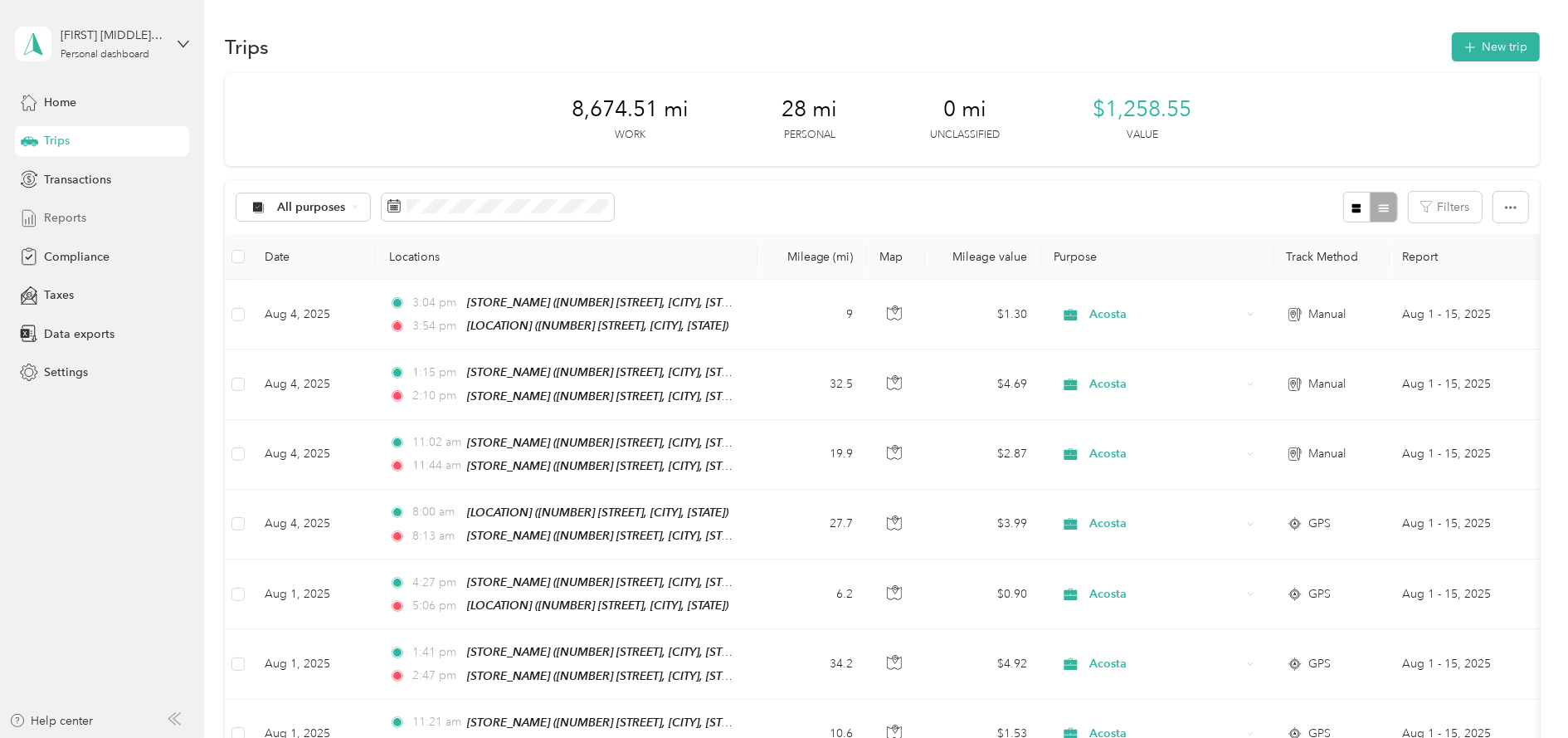 click on "Reports" at bounding box center [65, 217] 